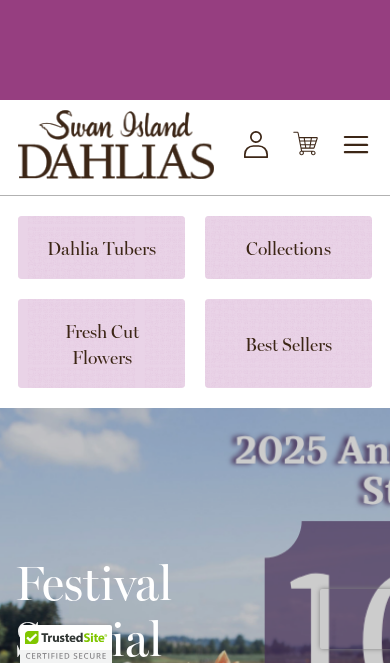 scroll, scrollTop: 0, scrollLeft: 0, axis: both 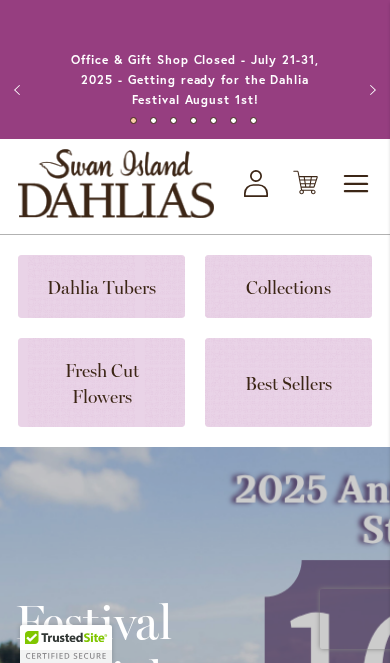 click on "My Account" 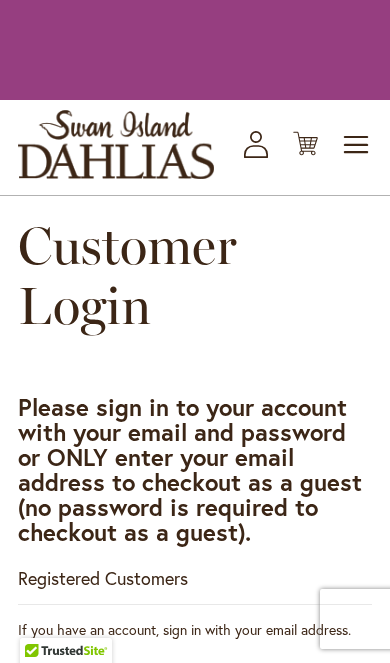 scroll, scrollTop: 0, scrollLeft: 0, axis: both 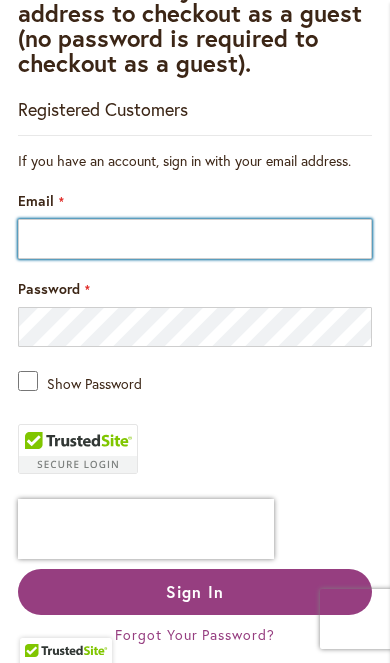 click on "Email" at bounding box center [195, 239] 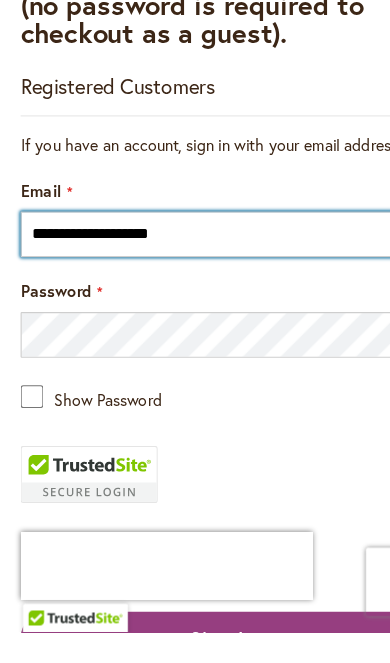 type on "**********" 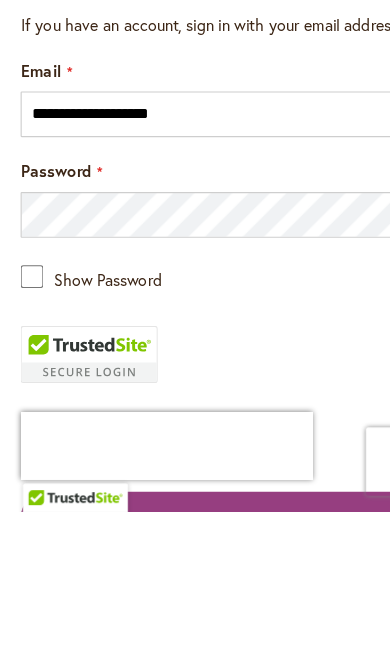 click on "Show Password" at bounding box center (195, 456) 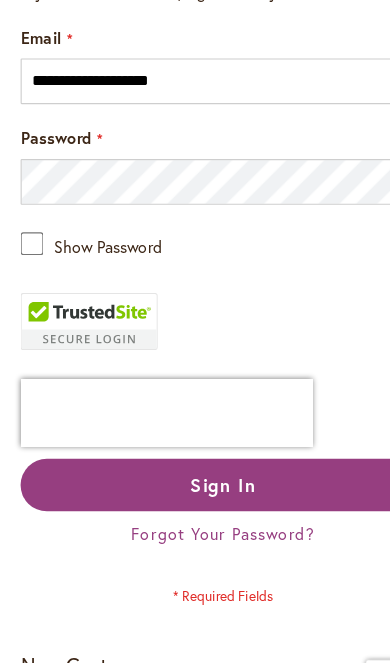scroll, scrollTop: 665, scrollLeft: 0, axis: vertical 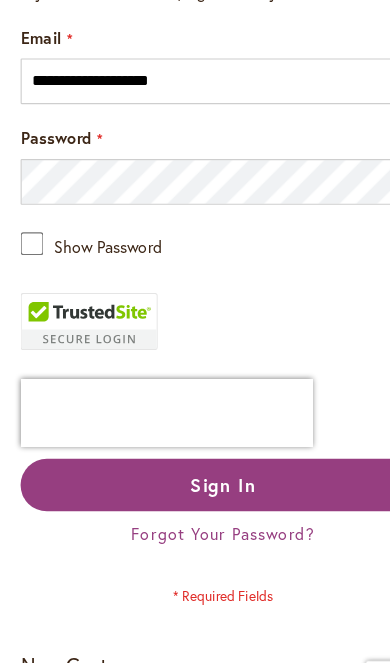 click on "Sign In" at bounding box center (195, 435) 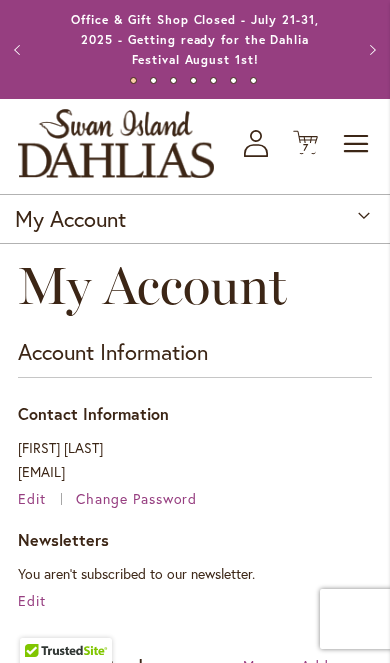 scroll, scrollTop: 0, scrollLeft: 0, axis: both 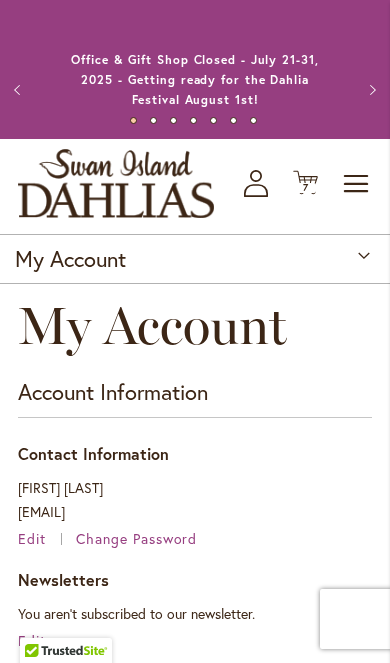 click on "7" at bounding box center [306, 187] 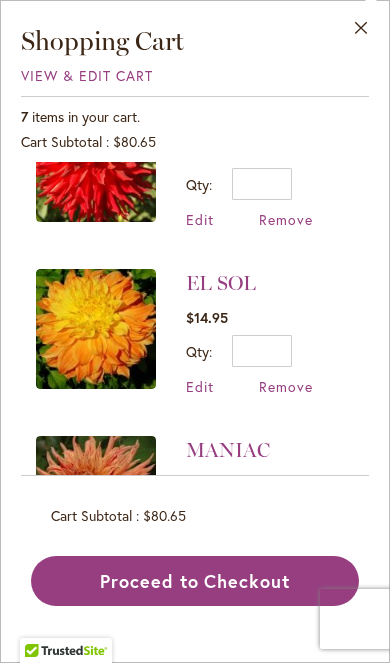 scroll, scrollTop: 774, scrollLeft: 0, axis: vertical 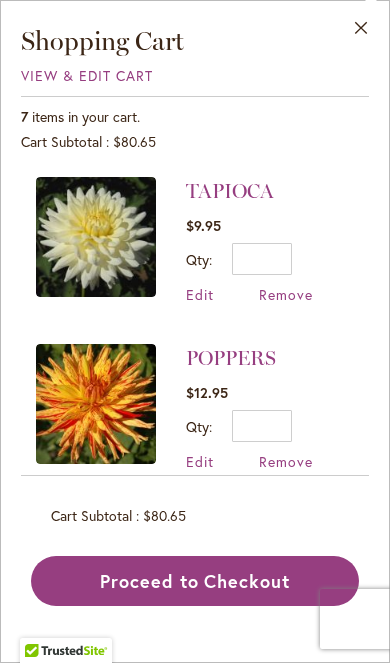 click on "Close" at bounding box center (361, 32) 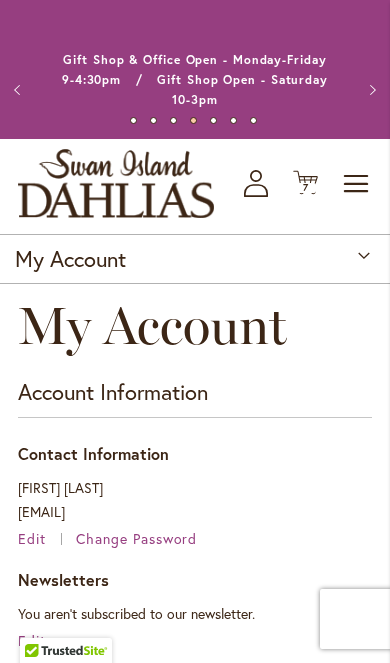 click on "Toggle Nav" at bounding box center [357, 184] 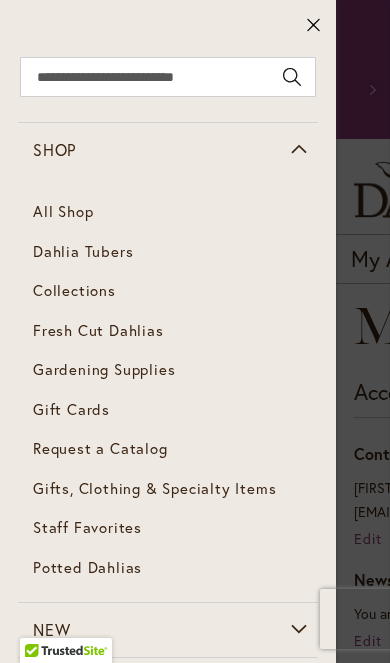 click on "Dahlia Tubers" at bounding box center (168, 252) 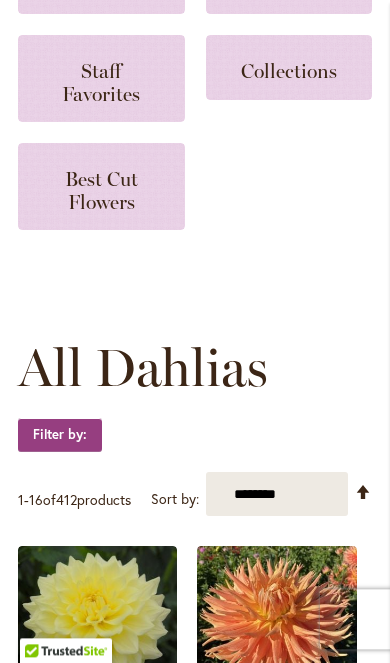 scroll, scrollTop: 353, scrollLeft: 0, axis: vertical 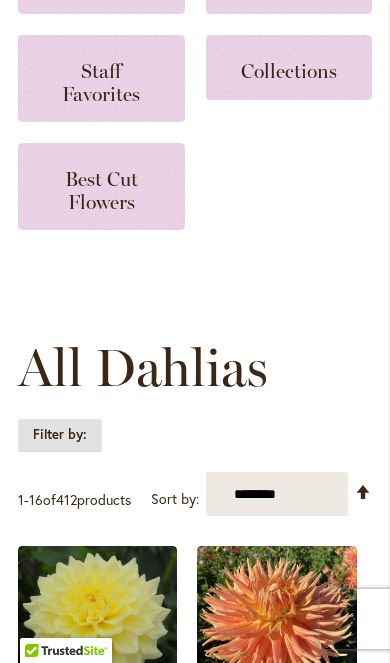 click on "Filter by:" at bounding box center (60, 435) 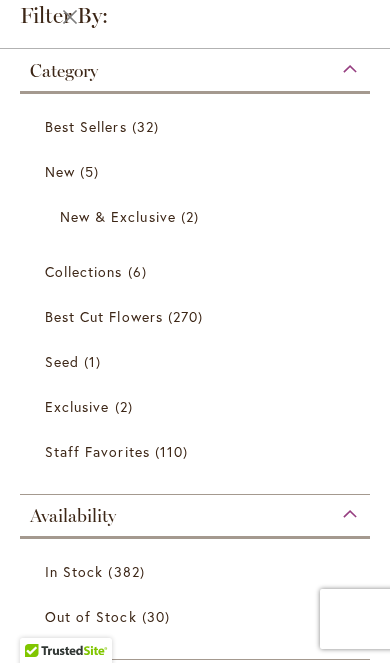 scroll, scrollTop: 265, scrollLeft: 0, axis: vertical 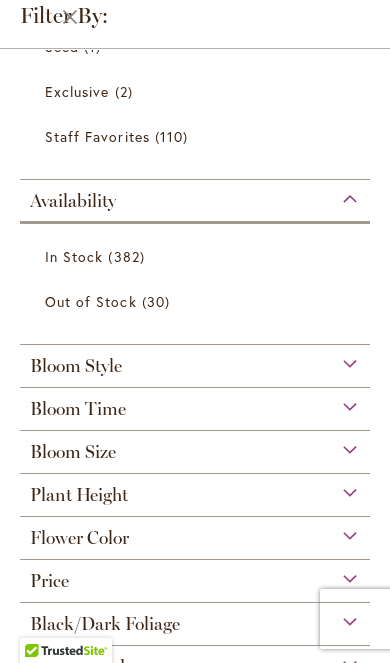 click on "Flower Color" at bounding box center (195, 533) 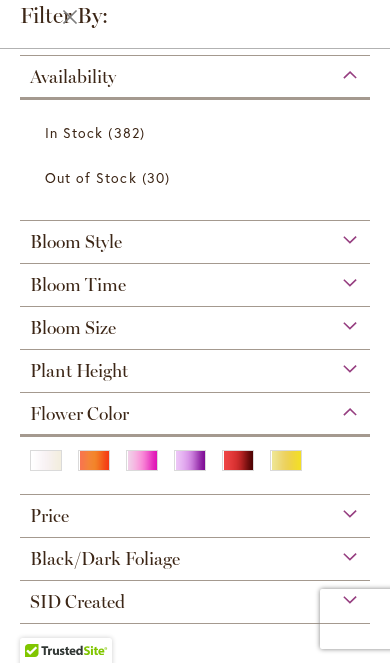 scroll, scrollTop: 440, scrollLeft: 0, axis: vertical 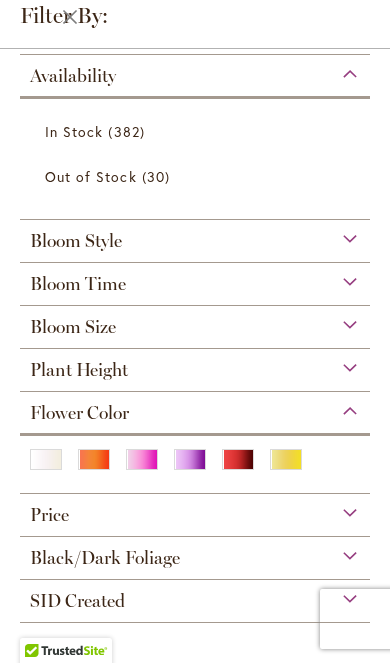 click at bounding box center (286, 459) 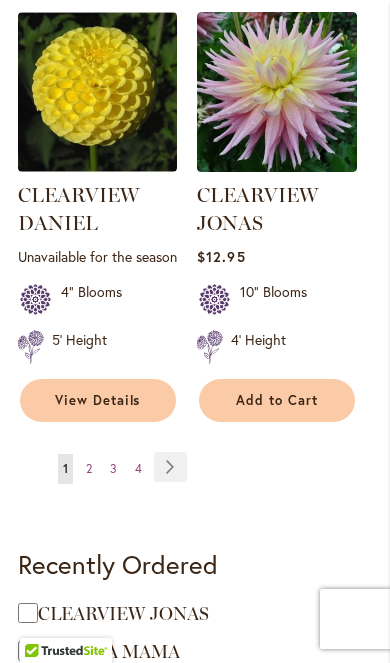 scroll, scrollTop: 3588, scrollLeft: 0, axis: vertical 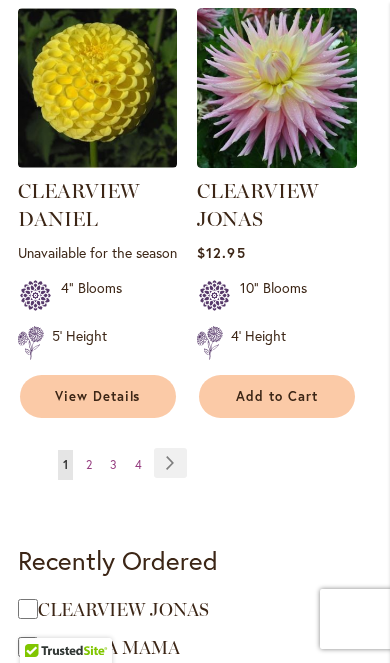 click on "Page
Next" at bounding box center (170, 463) 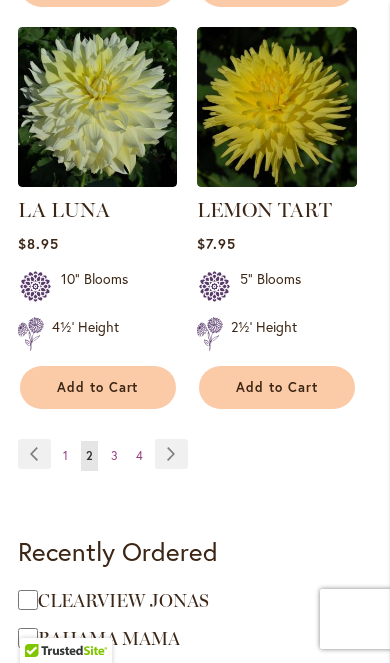 scroll, scrollTop: 3514, scrollLeft: 0, axis: vertical 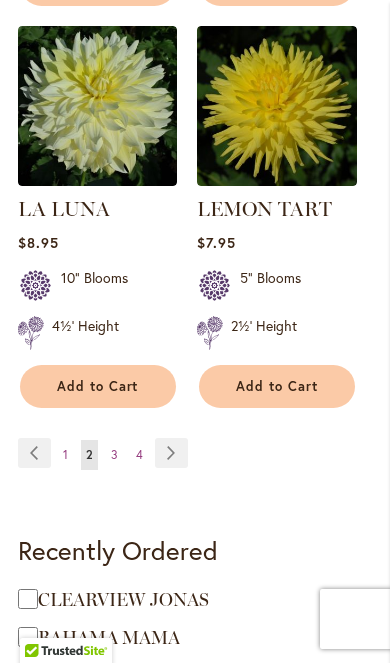 click on "Page
Next" at bounding box center (171, 453) 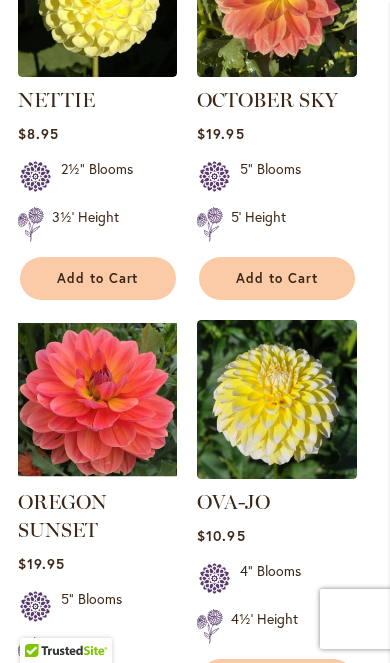 scroll, scrollTop: 2438, scrollLeft: 0, axis: vertical 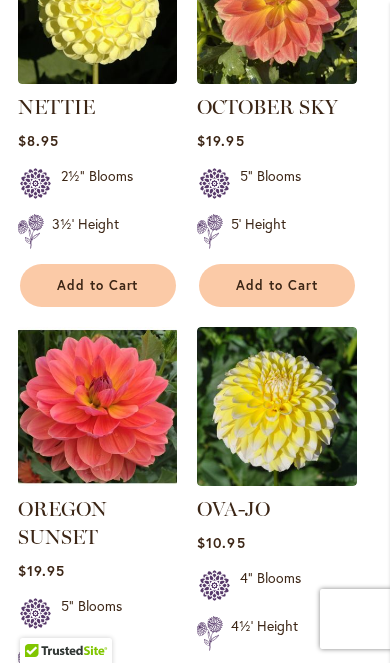 click on "Add to Cart" at bounding box center (98, 285) 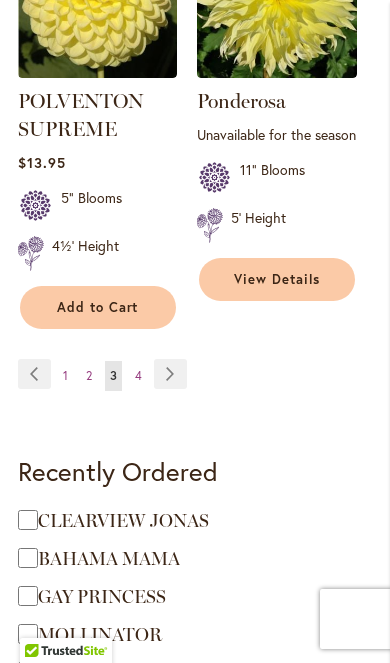 scroll, scrollTop: 3756, scrollLeft: 0, axis: vertical 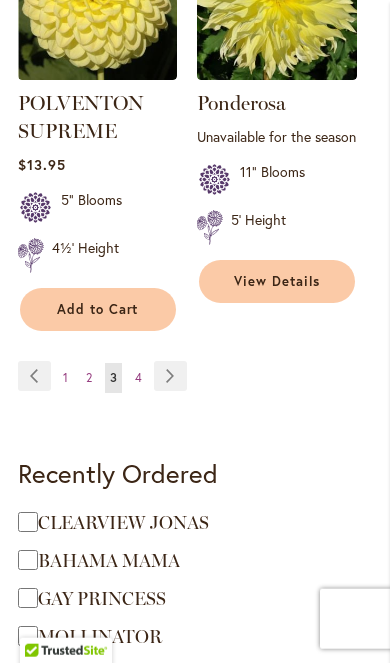 click on "Add to Cart" at bounding box center (98, 309) 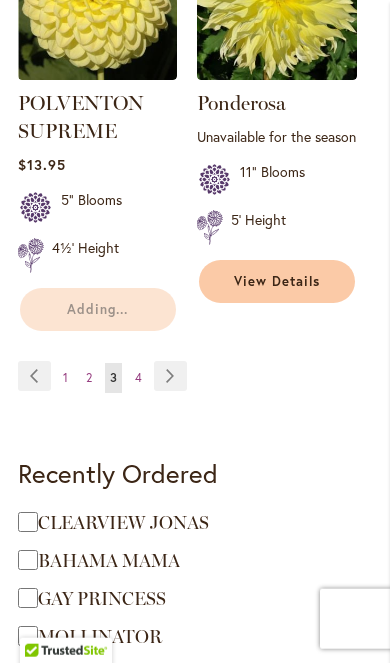 scroll, scrollTop: 3757, scrollLeft: 0, axis: vertical 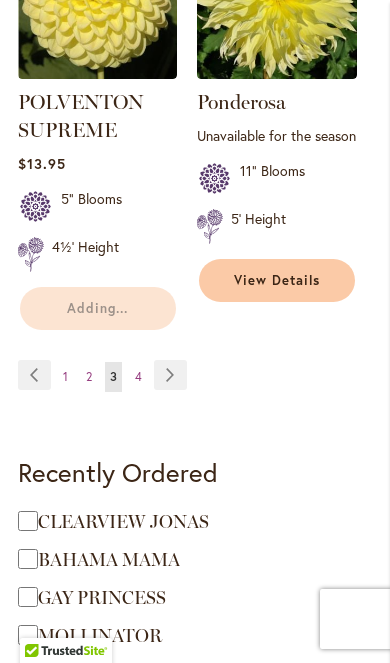 click on "Page
Next" at bounding box center (170, 375) 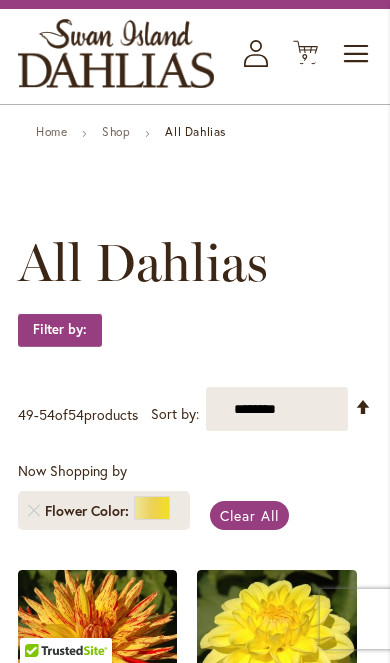 scroll, scrollTop: 0, scrollLeft: 0, axis: both 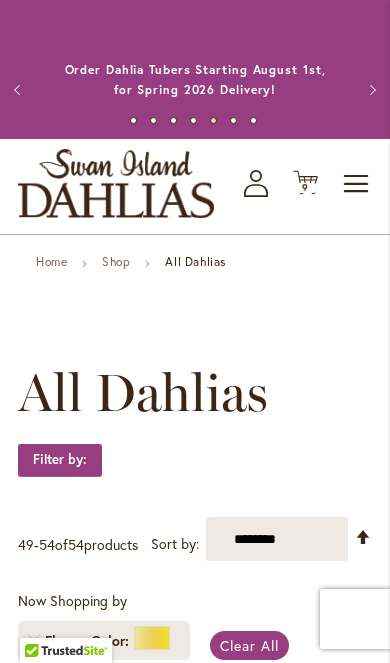 click on "Cart
.cls-1 {
fill: #231f20;
}" 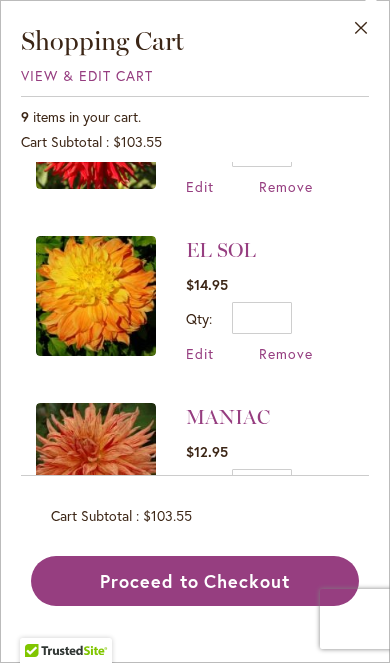 scroll, scrollTop: 1165, scrollLeft: 0, axis: vertical 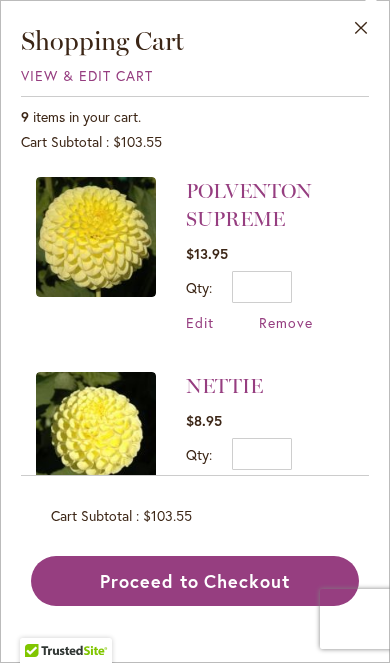 click at bounding box center [96, 237] 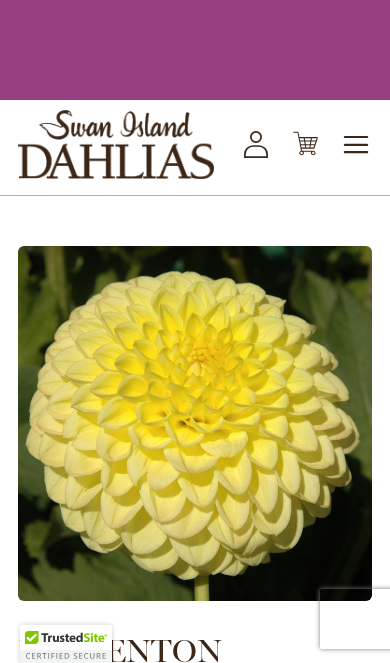 scroll, scrollTop: 0, scrollLeft: 0, axis: both 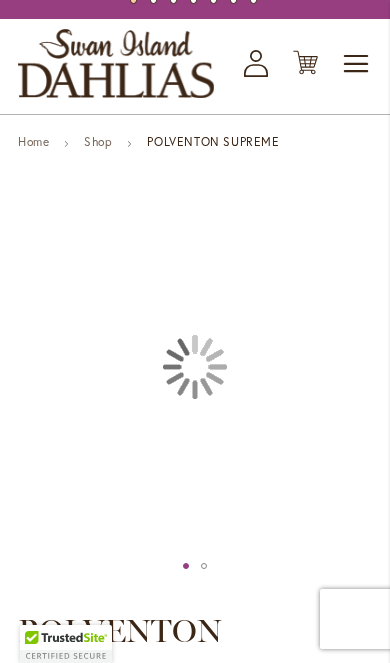 type on "***" 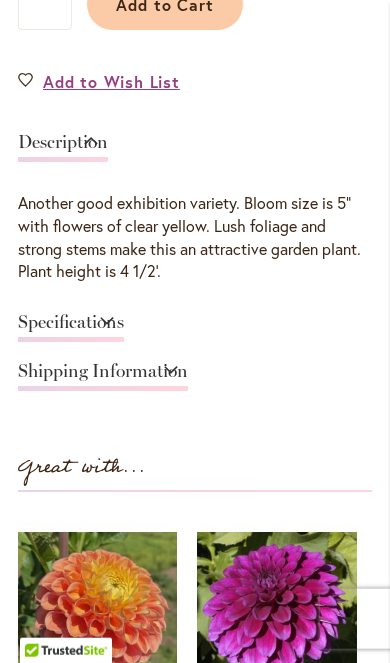 scroll, scrollTop: 1072, scrollLeft: 0, axis: vertical 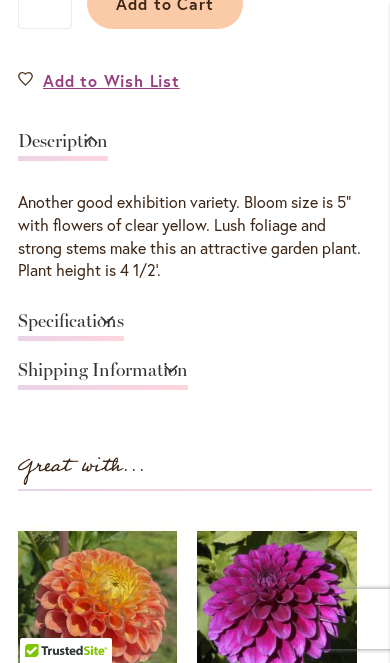 click on "Specifications" at bounding box center (71, 326) 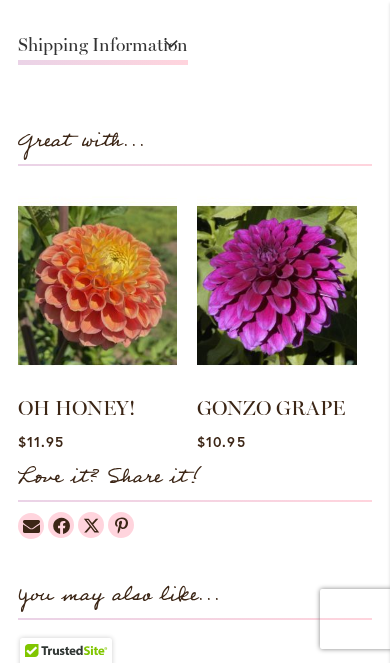 scroll, scrollTop: 1589, scrollLeft: 0, axis: vertical 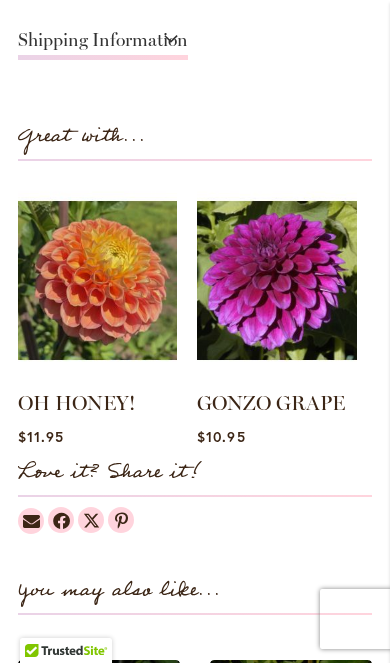 click at bounding box center [97, 280] 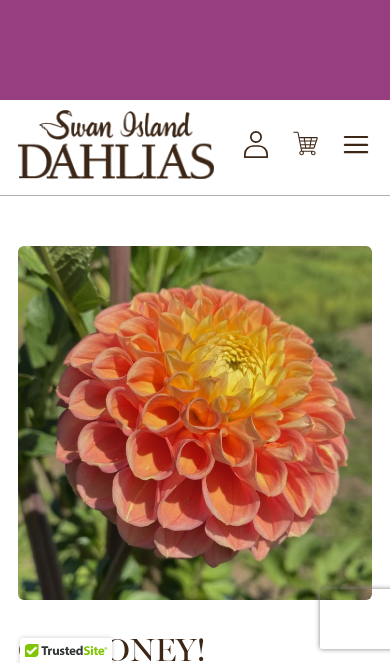 scroll, scrollTop: 0, scrollLeft: 0, axis: both 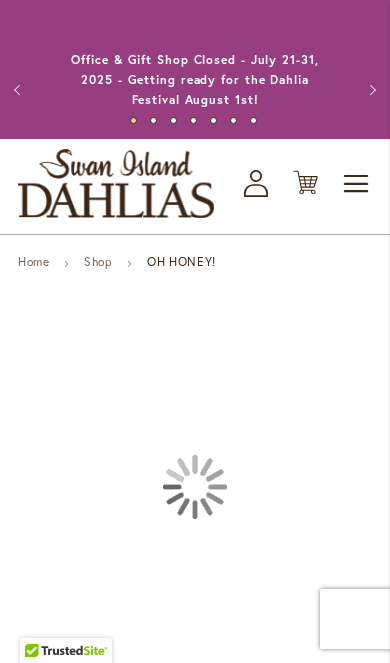 type on "***" 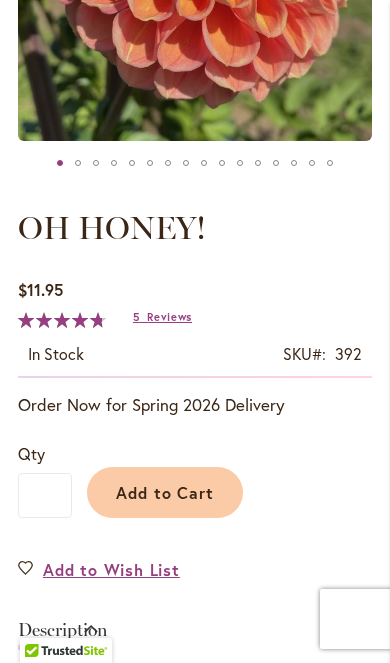 scroll, scrollTop: 525, scrollLeft: 0, axis: vertical 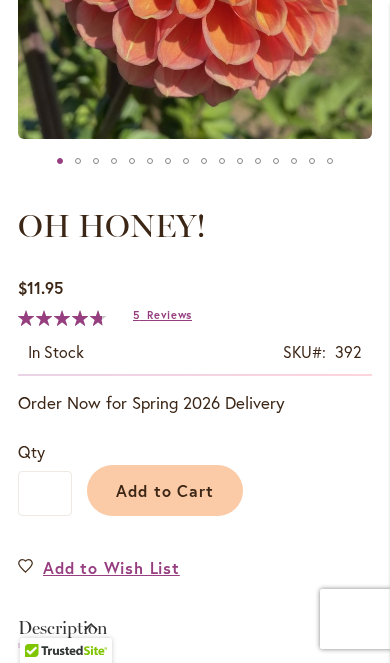 click on "Add to Cart" at bounding box center (165, 490) 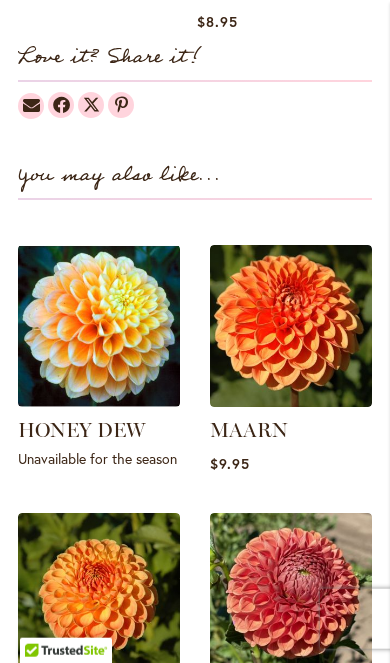 scroll, scrollTop: 1949, scrollLeft: 0, axis: vertical 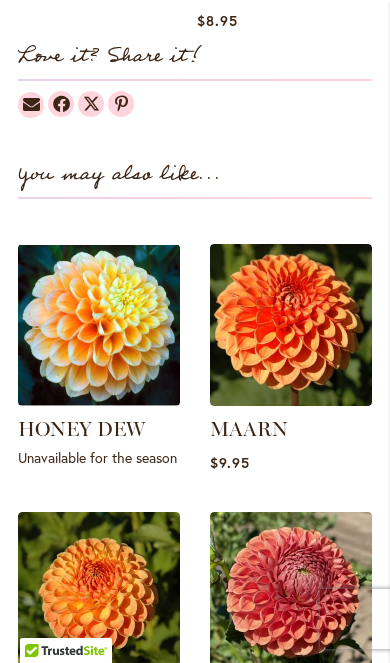 click at bounding box center [291, 325] 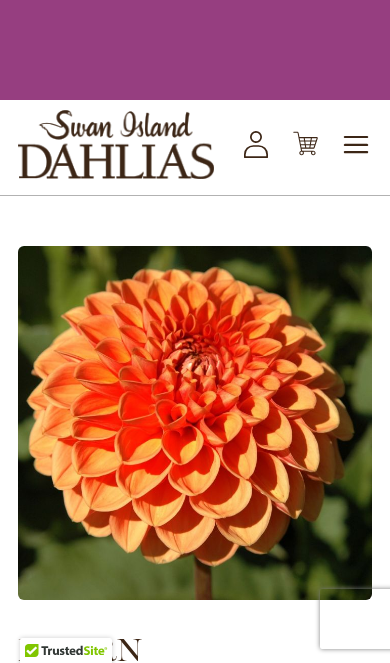 scroll, scrollTop: 0, scrollLeft: 0, axis: both 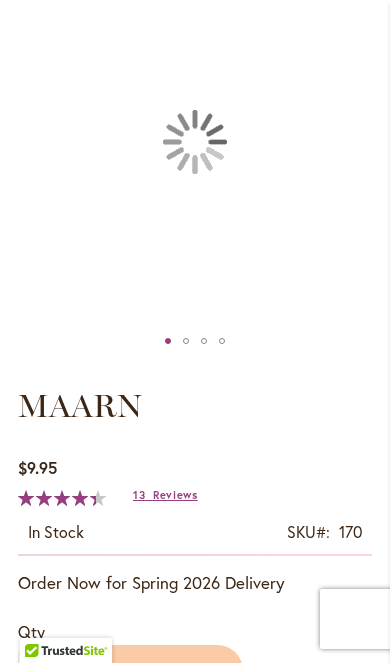 type on "***" 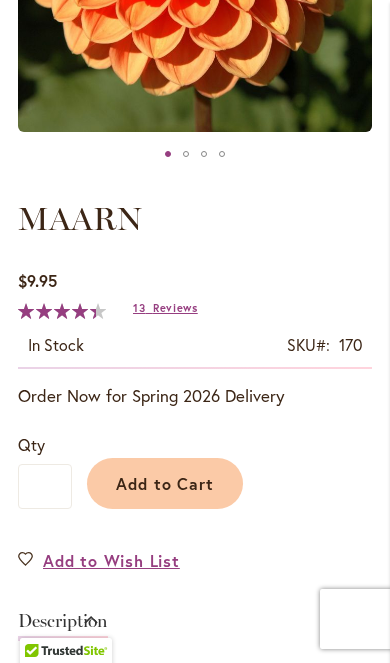 scroll, scrollTop: 566, scrollLeft: 0, axis: vertical 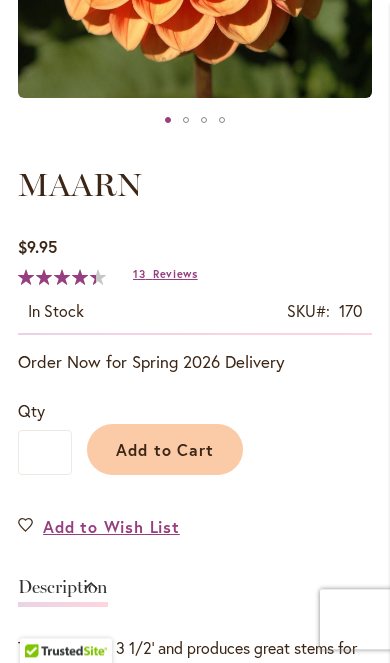 click on "Add to Cart" at bounding box center (165, 449) 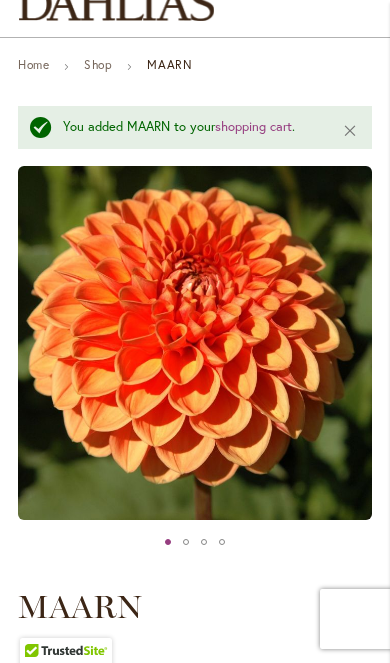 scroll, scrollTop: 0, scrollLeft: 0, axis: both 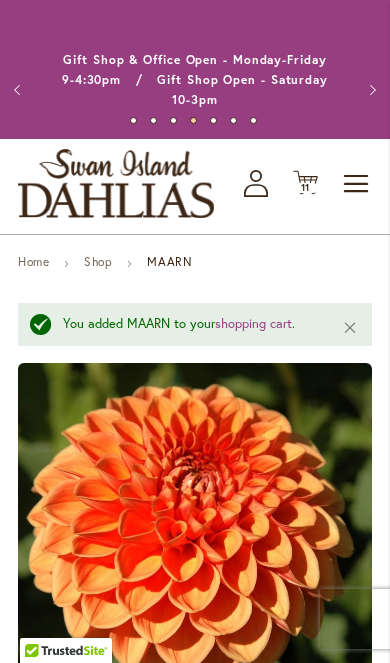 click on "11" at bounding box center [306, 187] 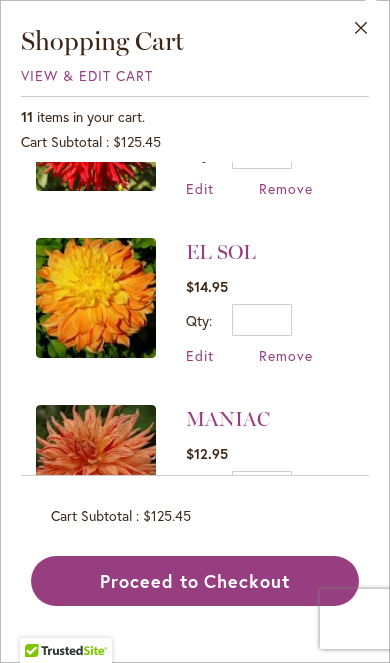 scroll, scrollTop: 1497, scrollLeft: 0, axis: vertical 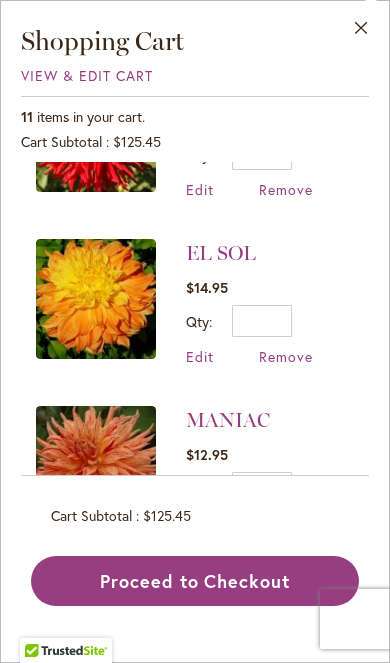click on "Proceed to Checkout" at bounding box center (195, 581) 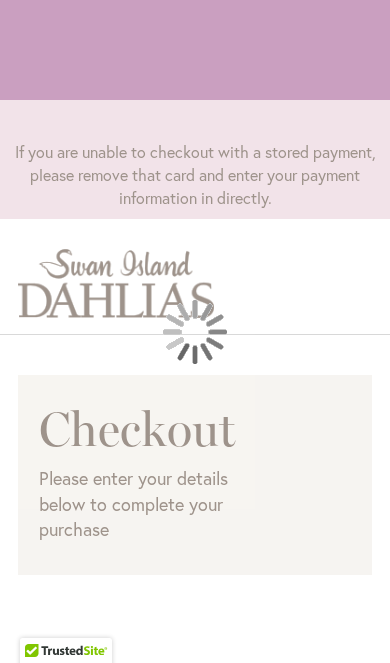 scroll, scrollTop: 0, scrollLeft: 0, axis: both 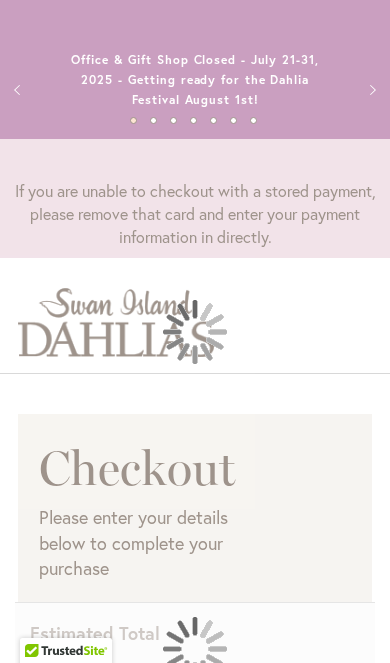 select on "**********" 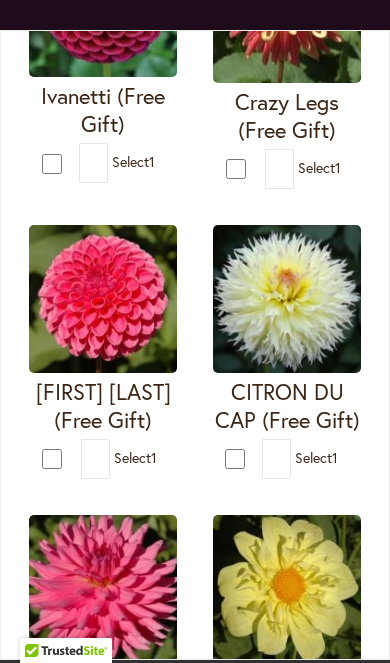 scroll, scrollTop: 1125, scrollLeft: 0, axis: vertical 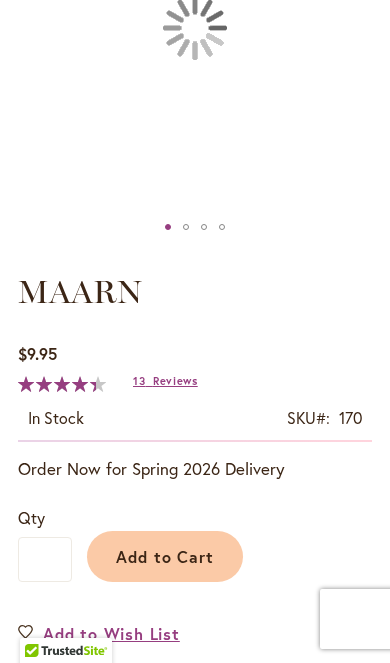 type on "***" 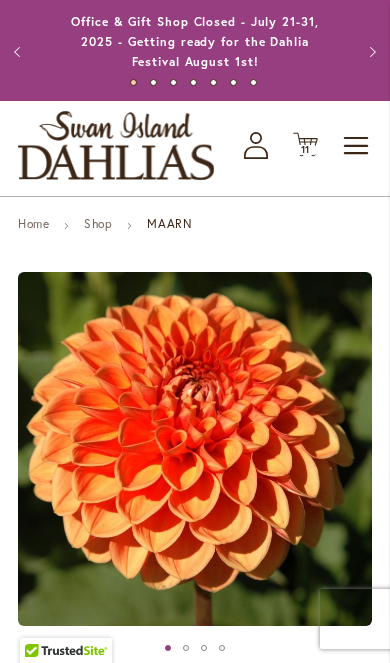 scroll, scrollTop: 0, scrollLeft: 0, axis: both 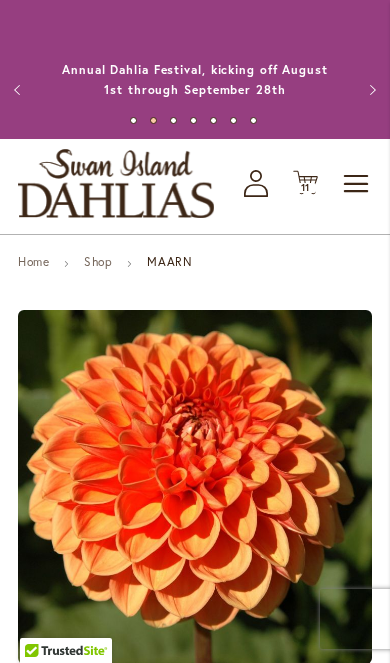 click on "11" at bounding box center (306, 187) 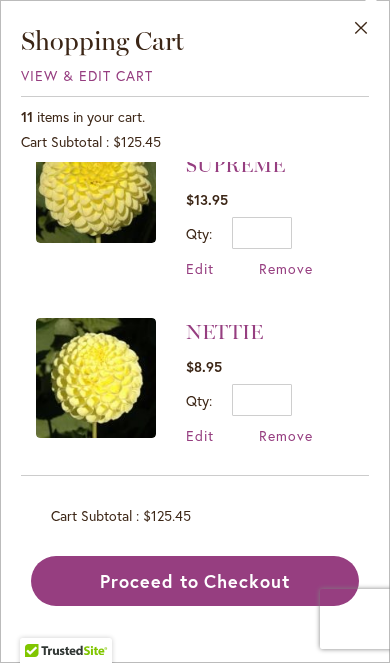 scroll, scrollTop: 389, scrollLeft: 0, axis: vertical 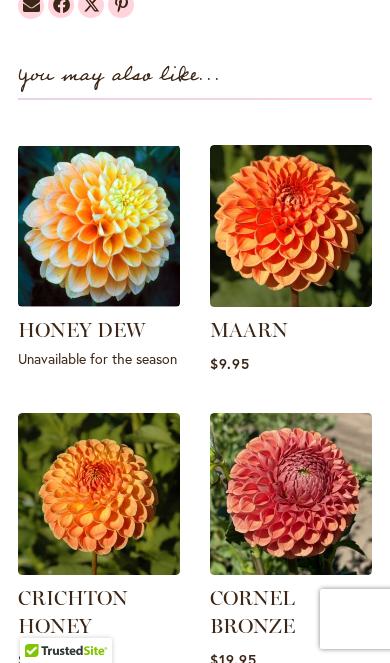 type on "***" 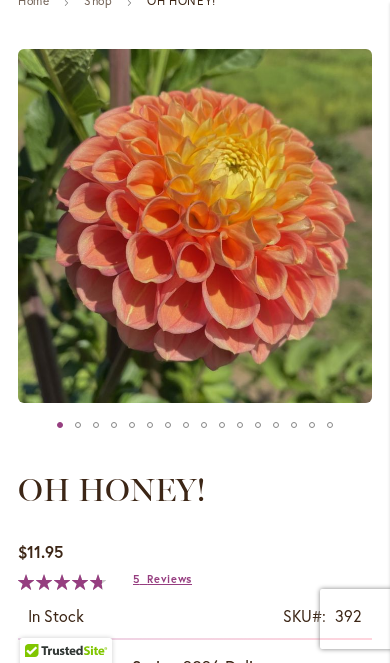 scroll, scrollTop: 0, scrollLeft: 0, axis: both 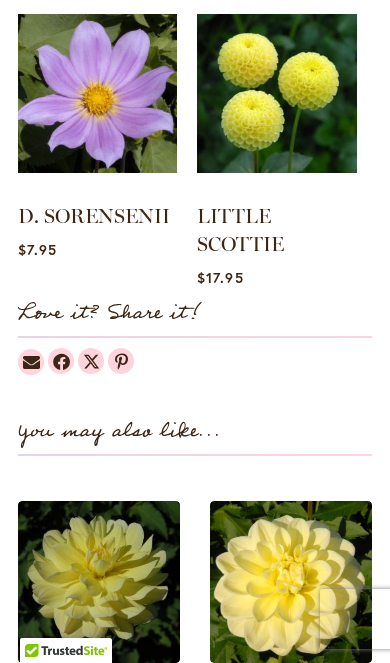 type on "***" 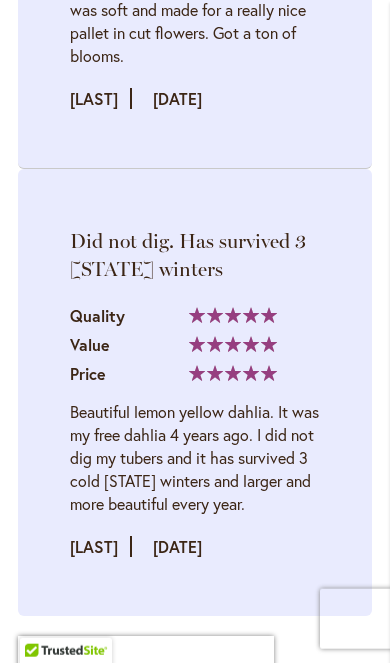 scroll, scrollTop: 4652, scrollLeft: 0, axis: vertical 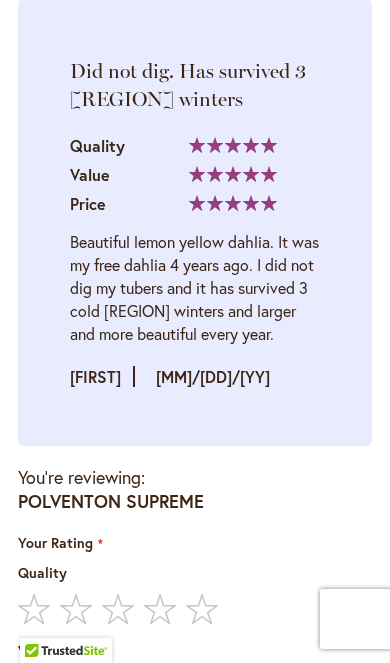 type on "***" 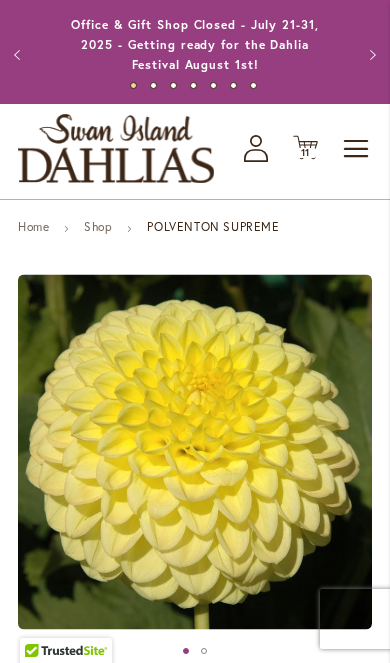 scroll, scrollTop: 0, scrollLeft: 0, axis: both 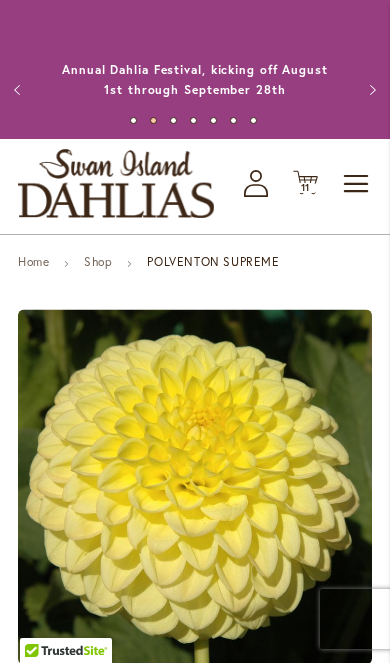 click on "Shop" at bounding box center (98, 261) 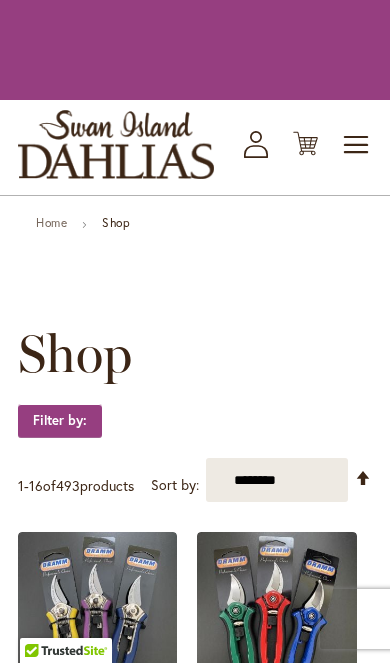 scroll, scrollTop: 0, scrollLeft: 0, axis: both 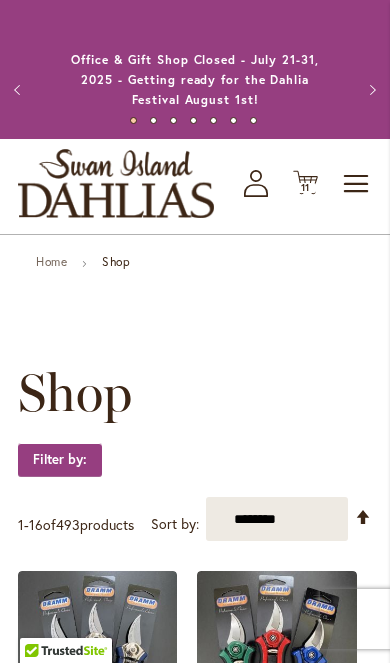click on "Home
Shop" at bounding box center [195, 264] 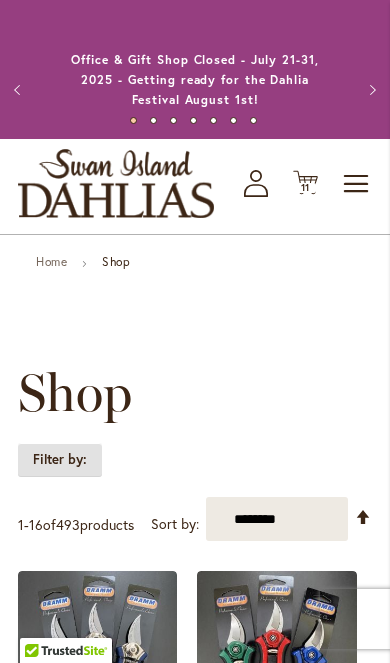 click on "Filter by:" at bounding box center [60, 460] 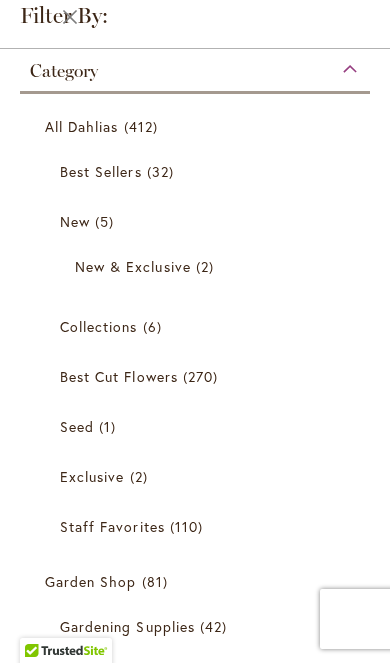 click on "412
items" at bounding box center [143, 126] 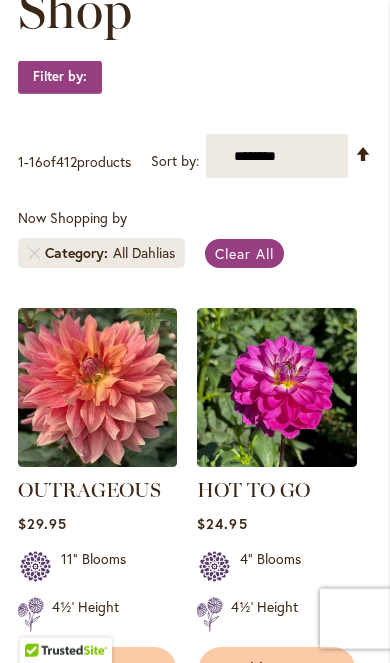 scroll, scrollTop: 376, scrollLeft: 0, axis: vertical 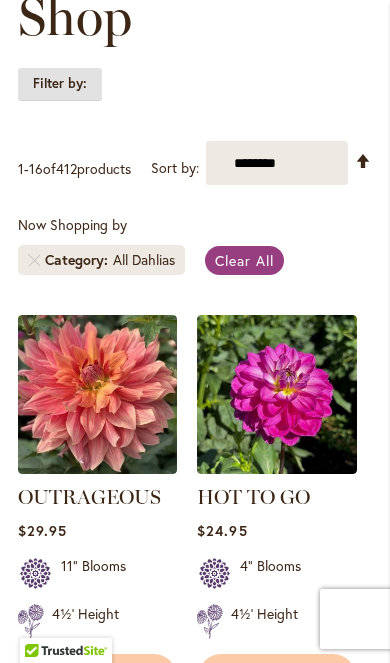click on "Filter by:" at bounding box center (60, 84) 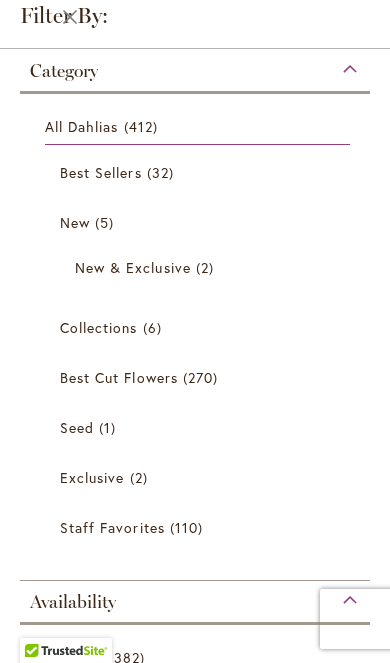 click on "New & Exclusive
2
items" at bounding box center (197, 267) 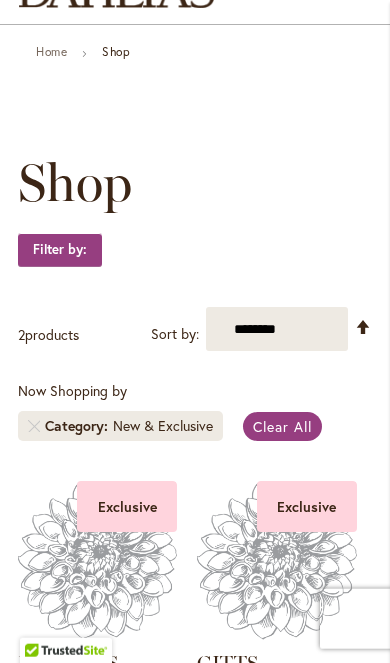 scroll, scrollTop: 197, scrollLeft: 0, axis: vertical 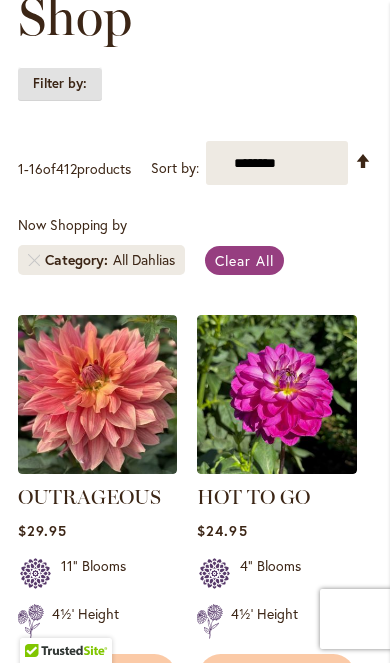 click on "Filter by:" at bounding box center [60, 84] 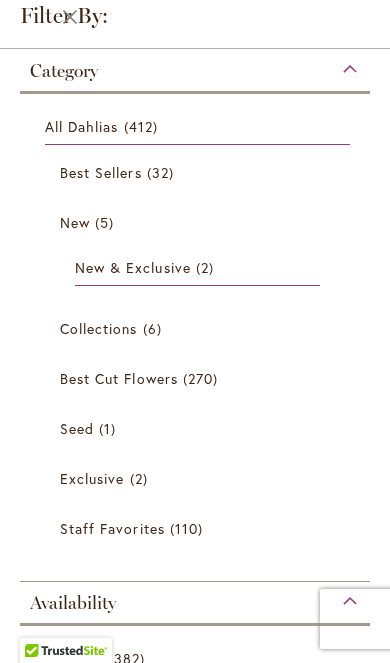 click on "412
items" at bounding box center [143, 126] 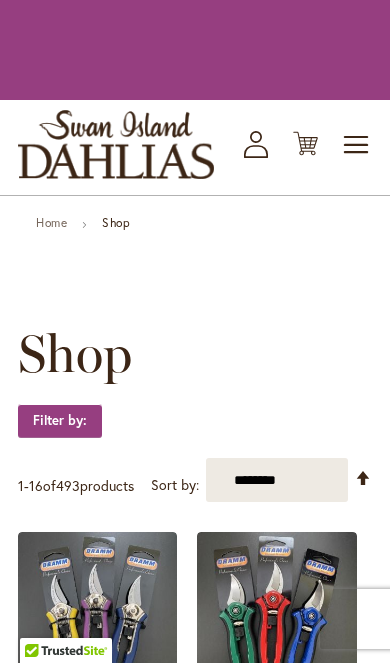 scroll, scrollTop: 0, scrollLeft: 0, axis: both 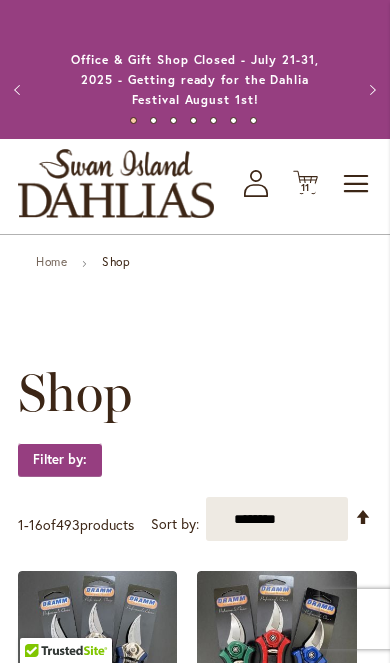 click on "Home" at bounding box center [51, 261] 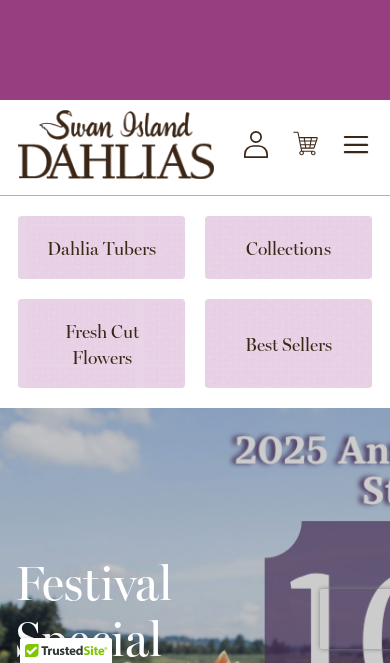 scroll, scrollTop: 0, scrollLeft: 0, axis: both 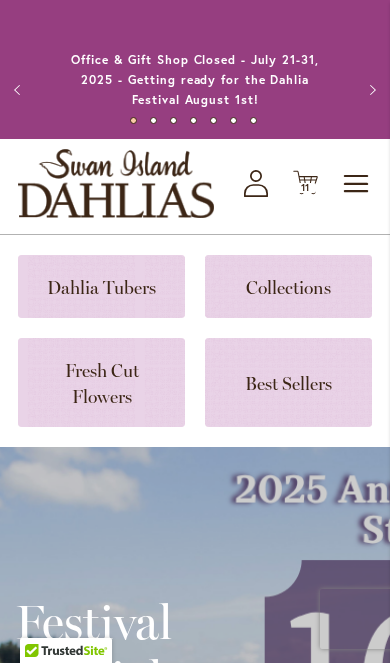click at bounding box center [101, 286] 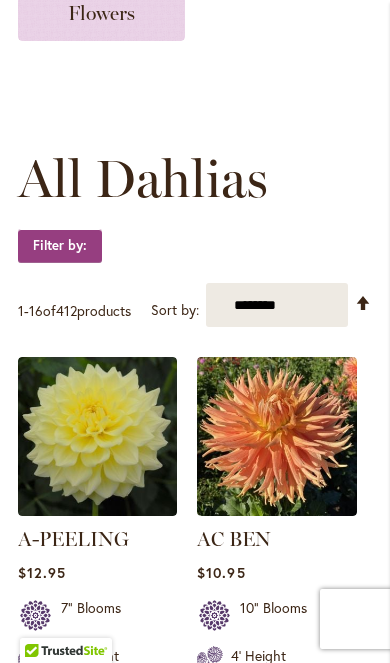scroll, scrollTop: 572, scrollLeft: 0, axis: vertical 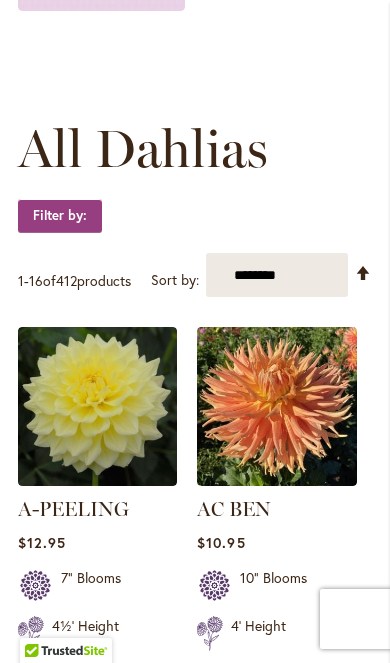 click at bounding box center [276, 406] 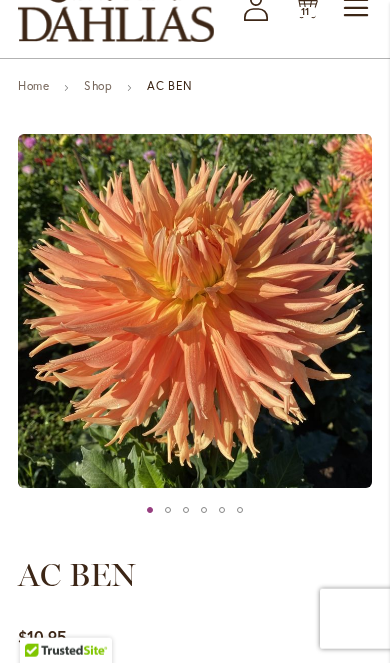 scroll, scrollTop: 0, scrollLeft: 0, axis: both 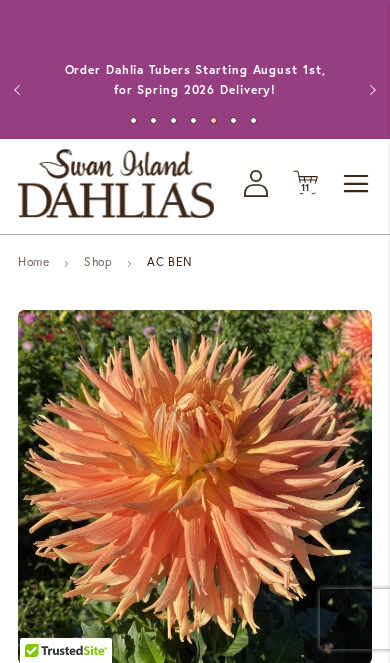 click on "Shop" at bounding box center [98, 261] 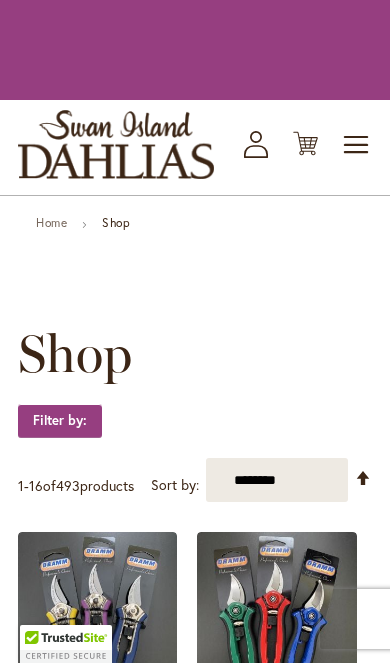 scroll, scrollTop: 0, scrollLeft: 0, axis: both 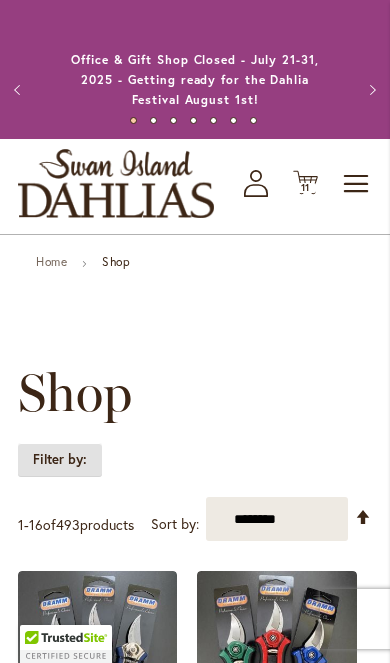 click on "Filter by:" at bounding box center [60, 460] 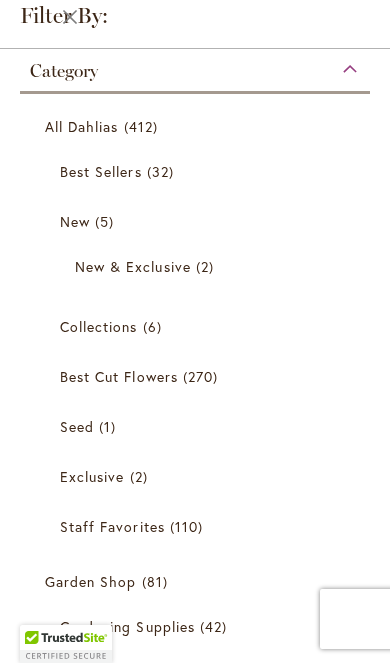 click on "All Dahlias" at bounding box center [82, 126] 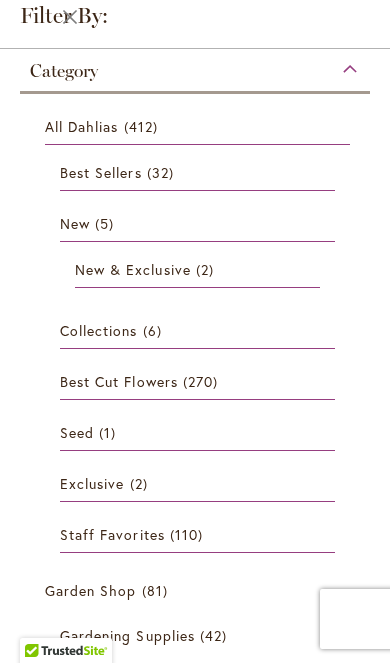 click on "412
items" at bounding box center (143, 126) 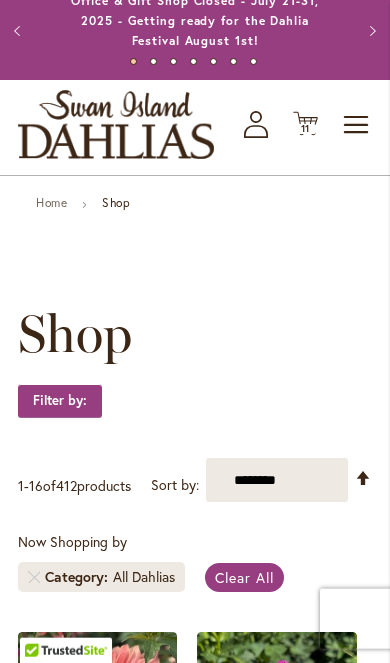 scroll, scrollTop: 60, scrollLeft: 0, axis: vertical 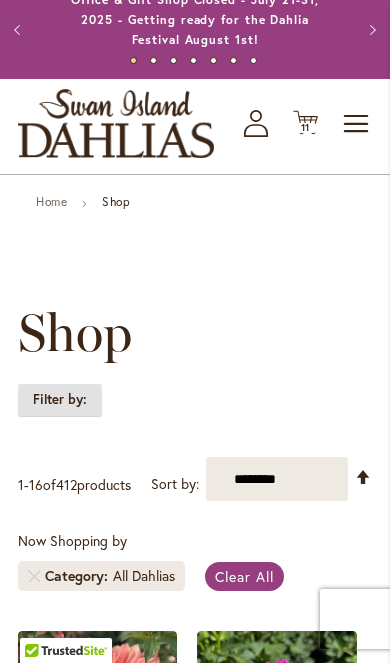click on "Filter by:" at bounding box center (60, 400) 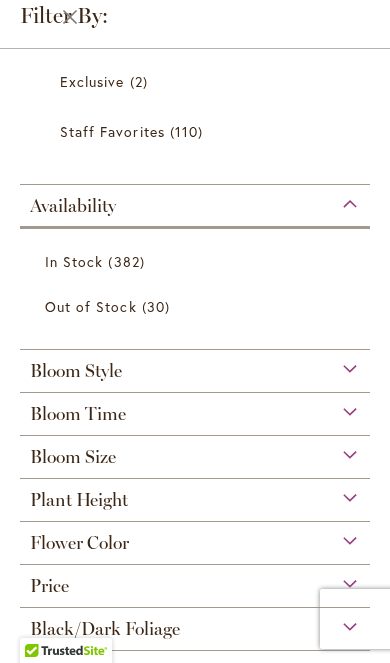 scroll, scrollTop: 395, scrollLeft: 0, axis: vertical 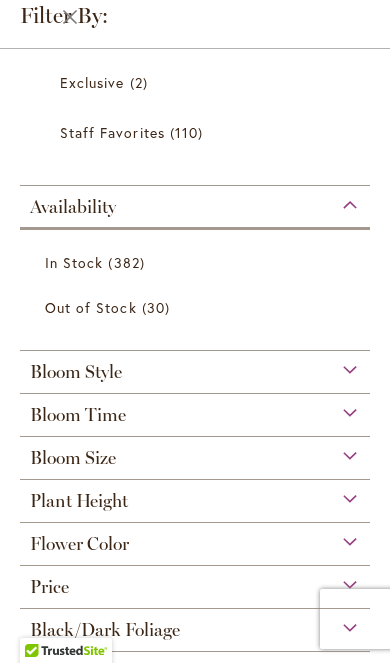 click on "Flower Color" at bounding box center (195, 539) 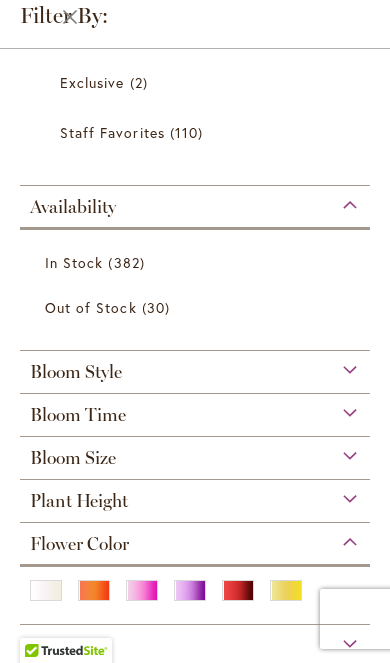 click at bounding box center (238, 590) 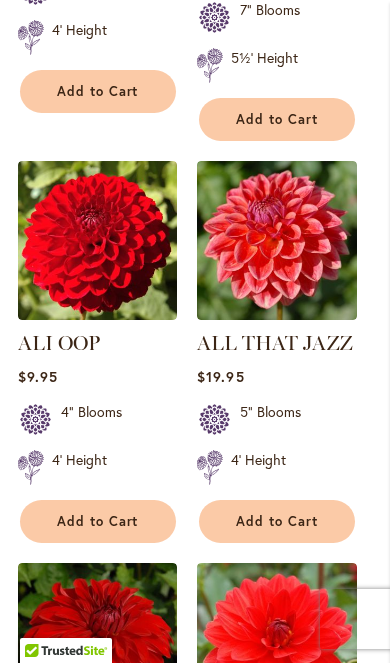 scroll, scrollTop: 990, scrollLeft: 0, axis: vertical 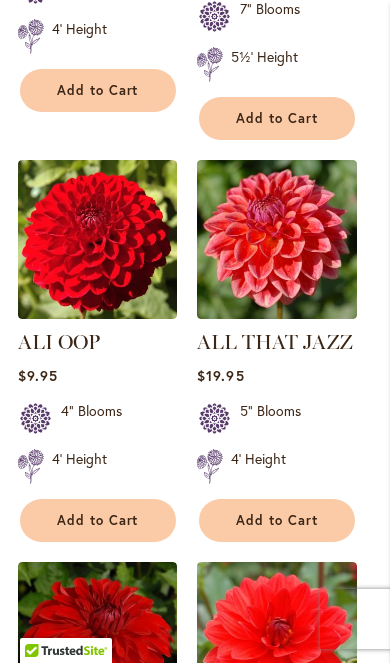 click at bounding box center (97, 239) 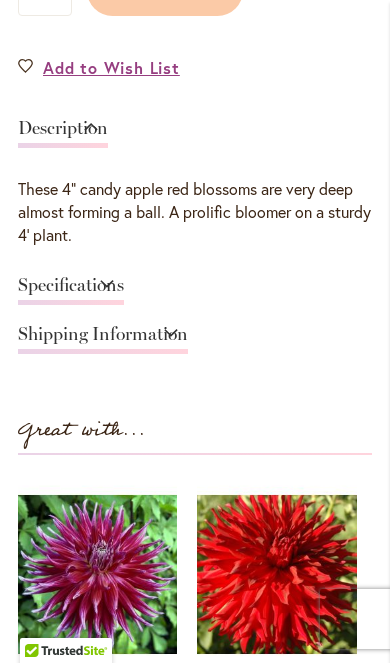 scroll, scrollTop: 937, scrollLeft: 0, axis: vertical 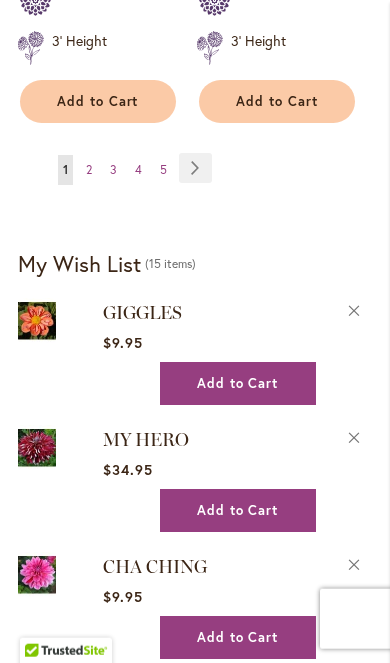 click on "Page
Next" at bounding box center [195, 168] 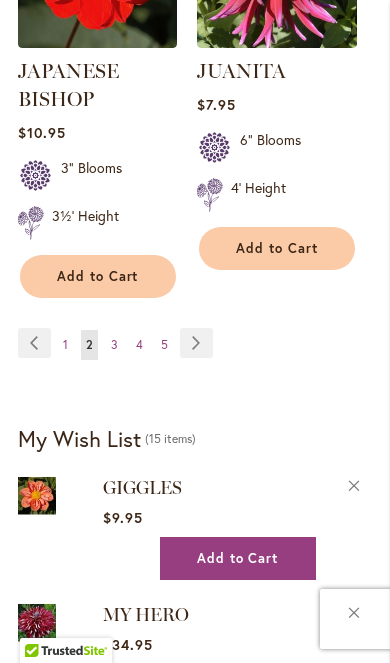 scroll, scrollTop: 3756, scrollLeft: 0, axis: vertical 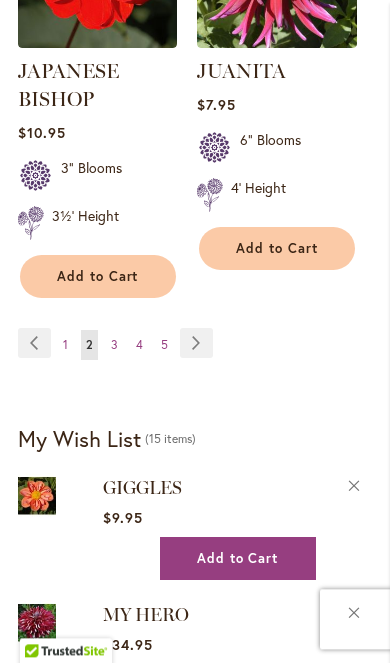 click on "Page
Next" at bounding box center (196, 343) 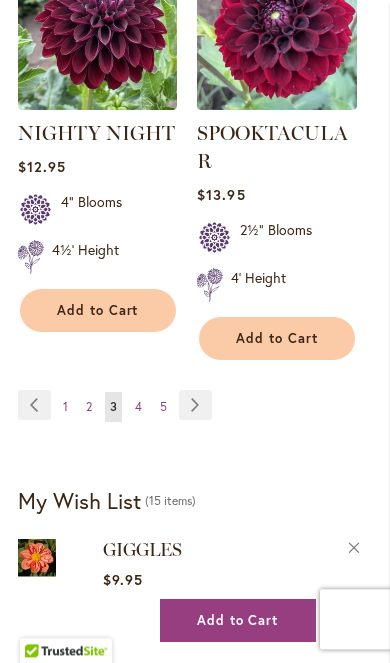 scroll, scrollTop: 3722, scrollLeft: 0, axis: vertical 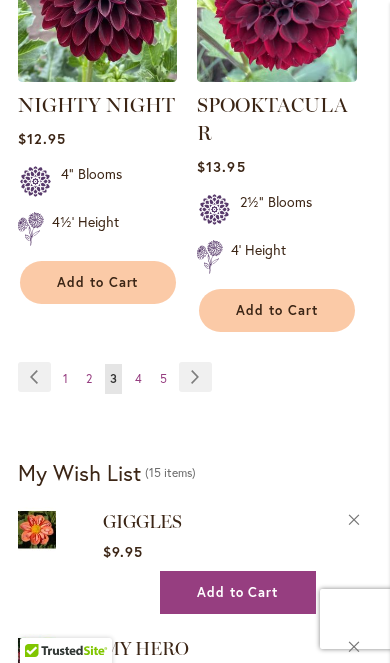 click on "Page
Next" at bounding box center (195, 377) 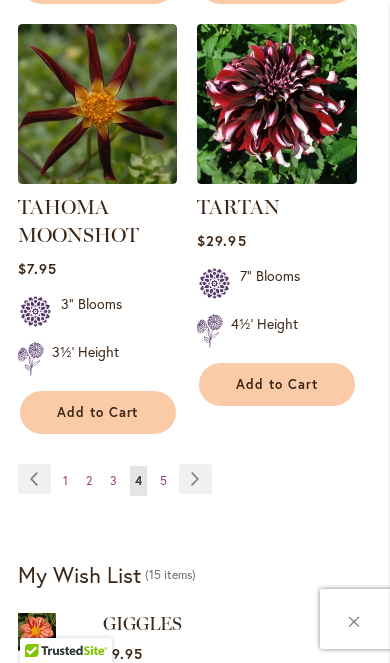scroll, scrollTop: 3564, scrollLeft: 0, axis: vertical 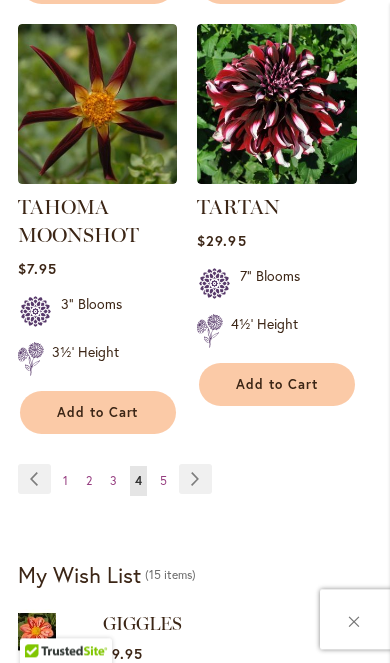 click on "Page
Next" at bounding box center [195, 479] 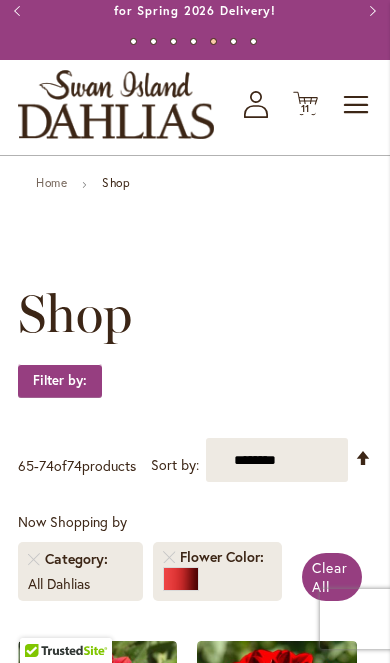 scroll, scrollTop: 78, scrollLeft: 0, axis: vertical 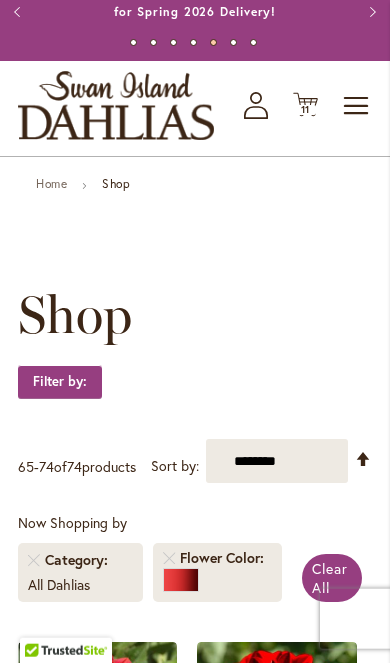 click on "Shop" at bounding box center [116, 183] 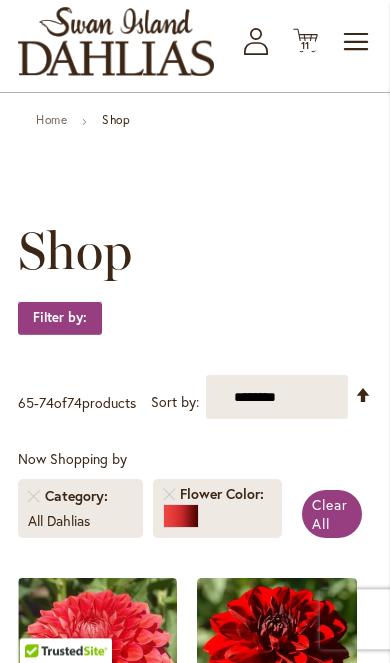 scroll, scrollTop: 142, scrollLeft: 0, axis: vertical 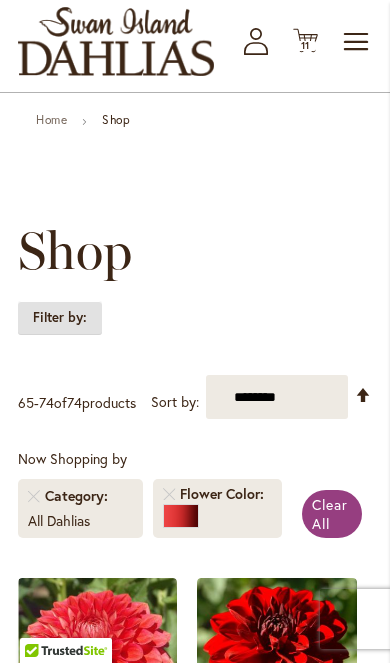 click on "Filter by:" at bounding box center [60, 318] 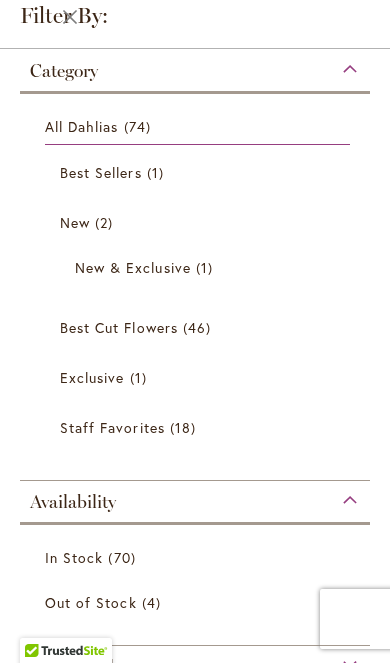 click on "74
items" at bounding box center (140, 126) 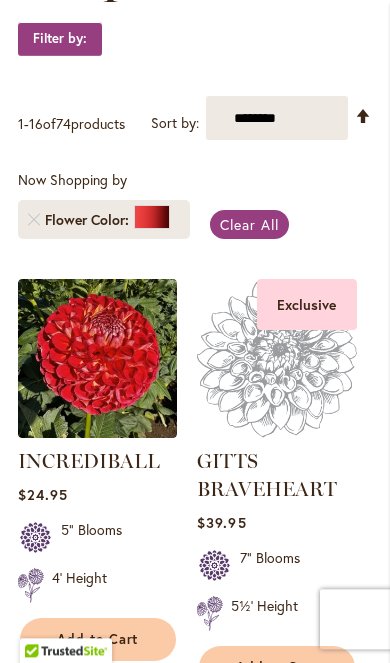 scroll, scrollTop: 426, scrollLeft: 0, axis: vertical 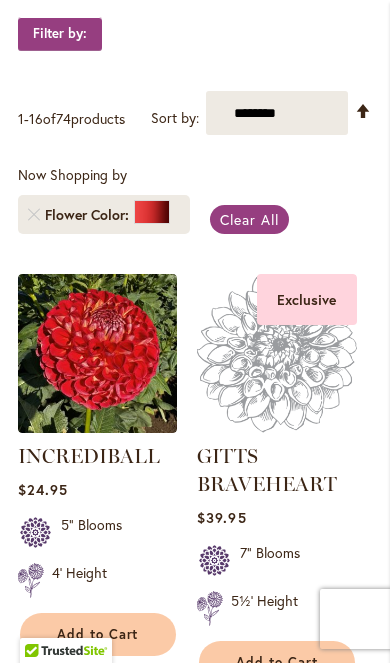 click on "Clear All" at bounding box center [249, 219] 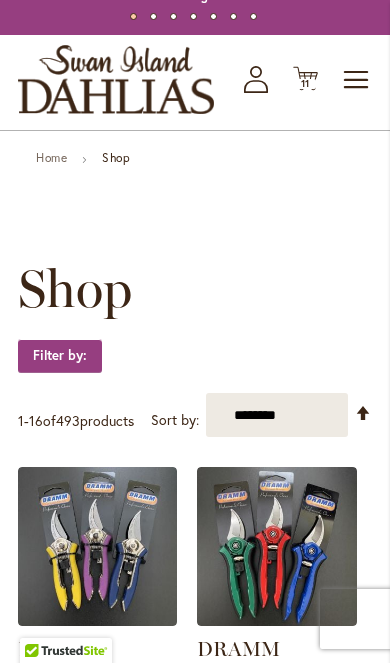 scroll, scrollTop: 0, scrollLeft: 0, axis: both 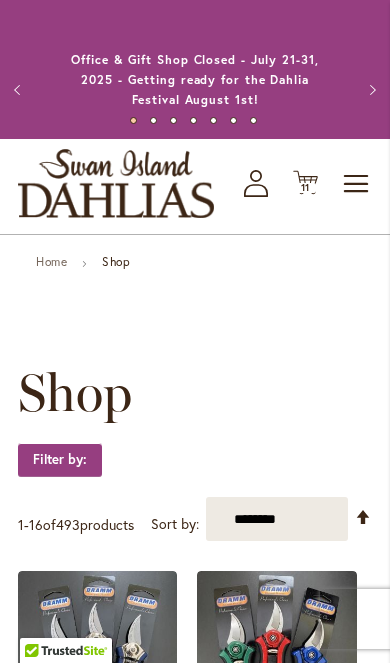 click on "Shop" at bounding box center (116, 261) 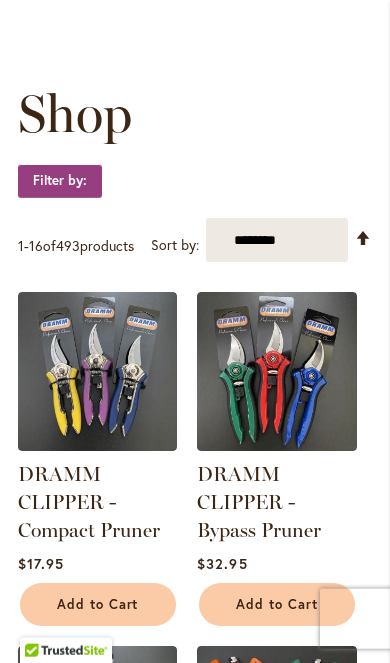 scroll, scrollTop: 281, scrollLeft: 0, axis: vertical 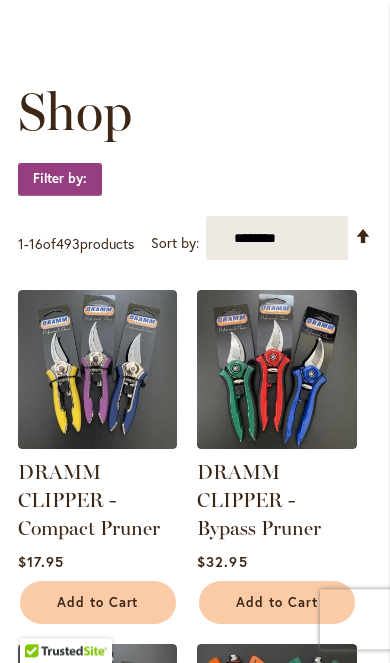 click on "**********" at bounding box center (277, 238) 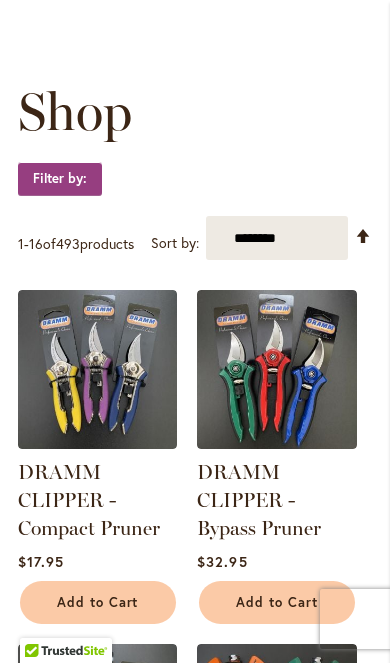 select on "****" 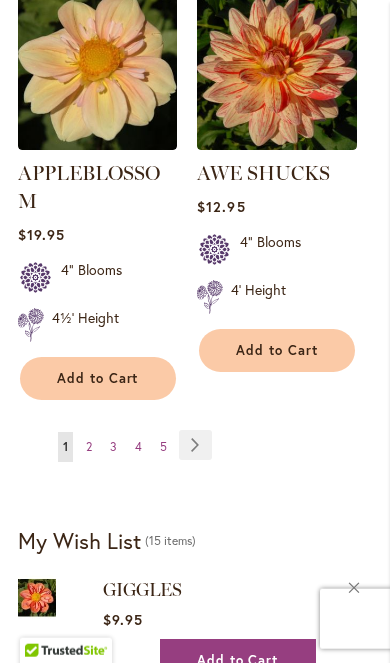 scroll, scrollTop: 3450, scrollLeft: 0, axis: vertical 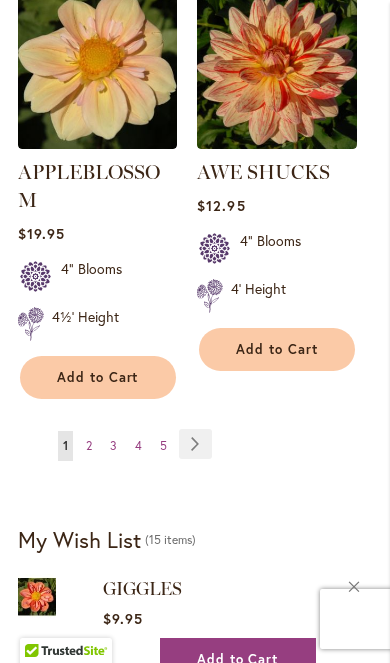 click on "Page
5" at bounding box center [163, 446] 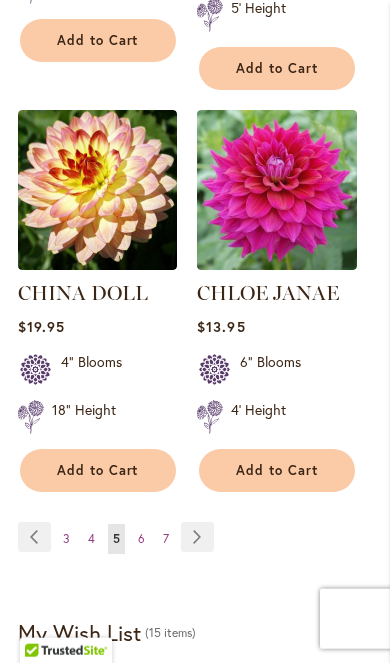 scroll, scrollTop: 3361, scrollLeft: 0, axis: vertical 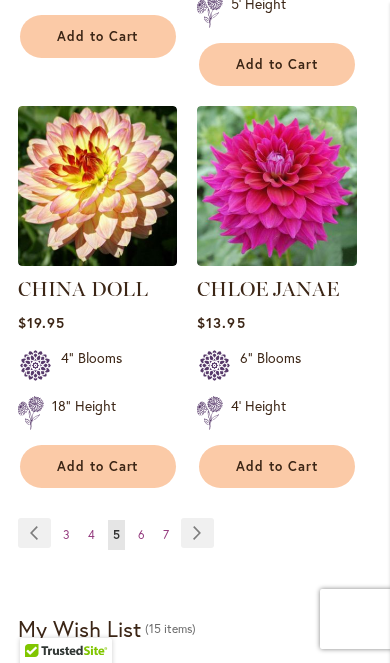 click on "Page
7" at bounding box center [166, 535] 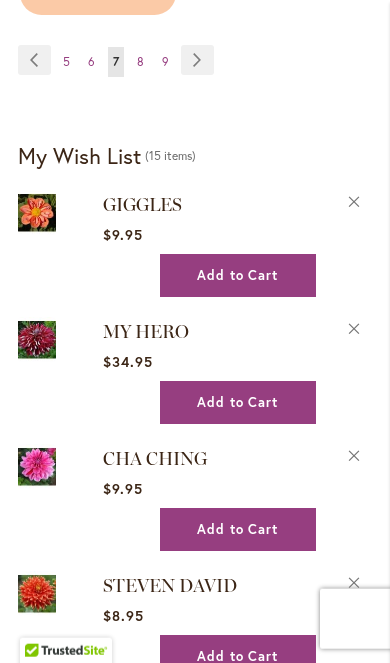 scroll, scrollTop: 3788, scrollLeft: 0, axis: vertical 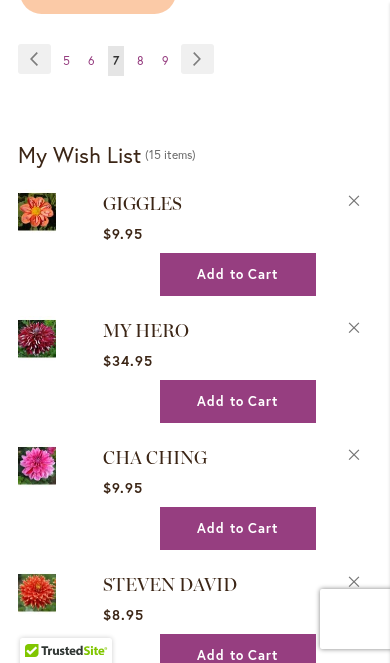 click on "Page
9" at bounding box center (165, 61) 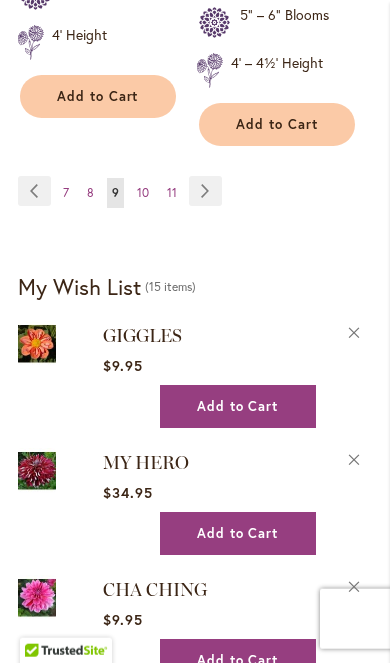 scroll, scrollTop: 3713, scrollLeft: 0, axis: vertical 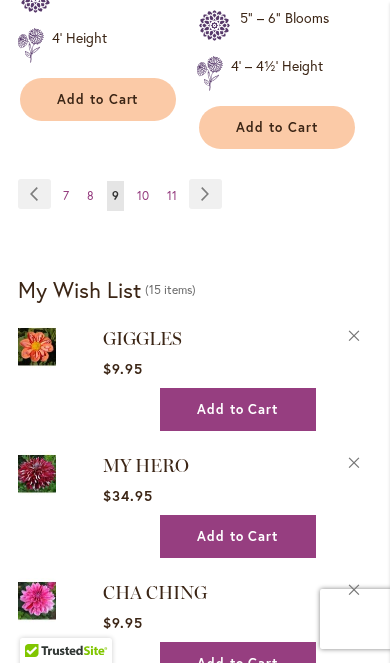 click on "Page
11" at bounding box center [172, 196] 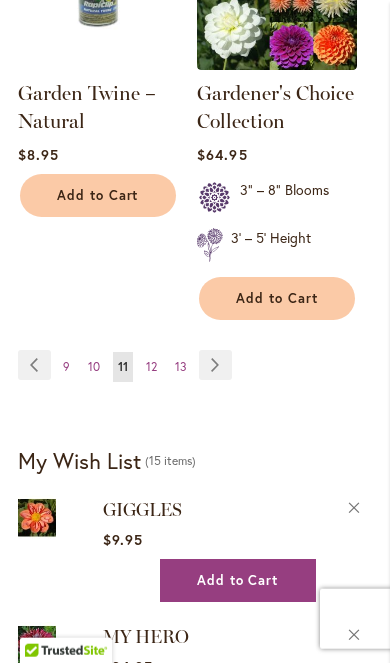 scroll, scrollTop: 3467, scrollLeft: 0, axis: vertical 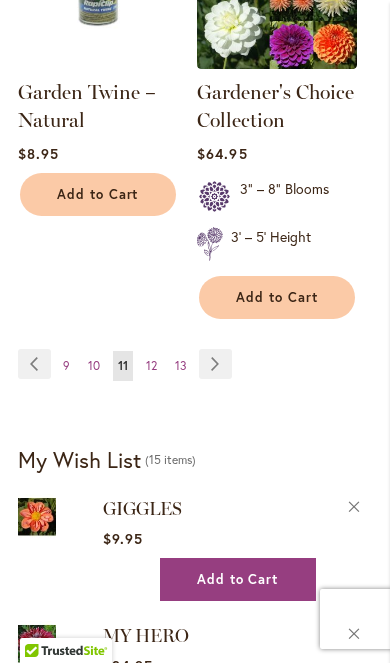 click on "Page
Next" at bounding box center [215, 364] 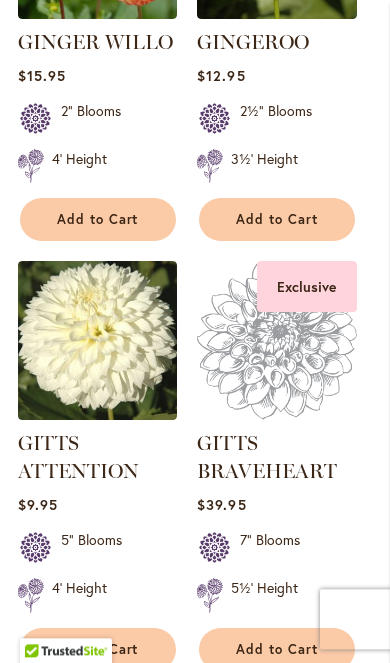 scroll, scrollTop: 1949, scrollLeft: 0, axis: vertical 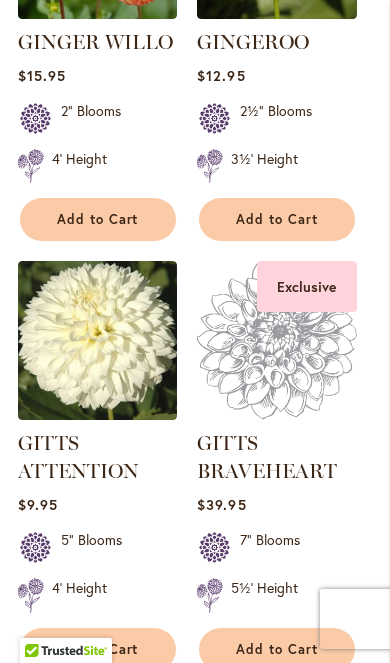 click at bounding box center [276, 340] 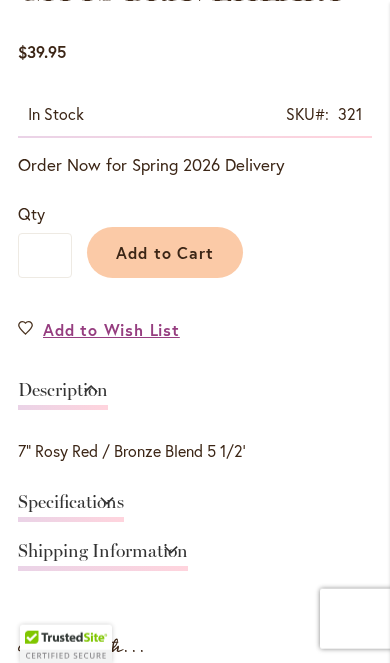 scroll, scrollTop: 735, scrollLeft: 0, axis: vertical 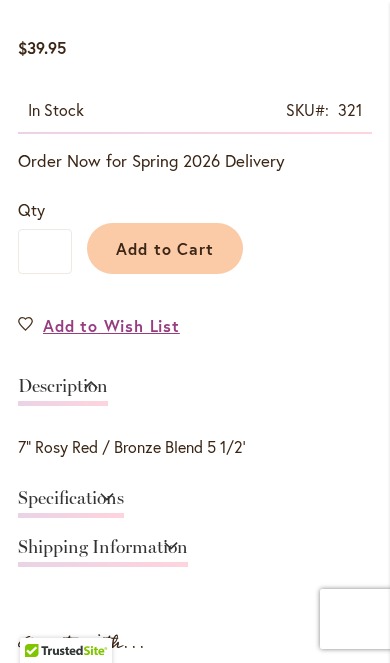 click on "Specifications" at bounding box center [71, 503] 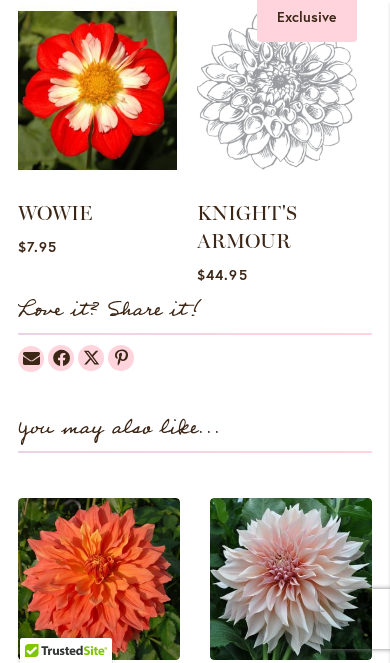 scroll, scrollTop: 1661, scrollLeft: 0, axis: vertical 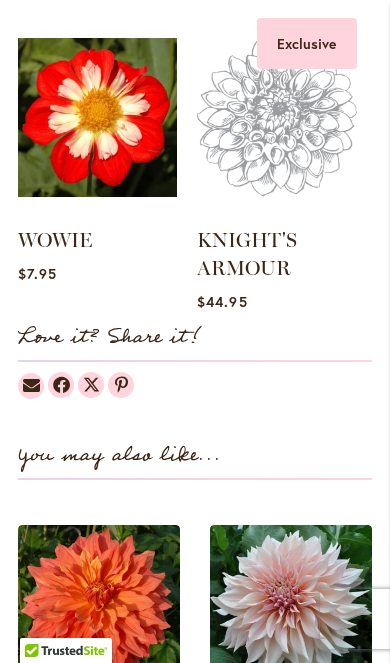 click on "KNIGHT'S ARMOUR
$44.95" at bounding box center [276, 268] 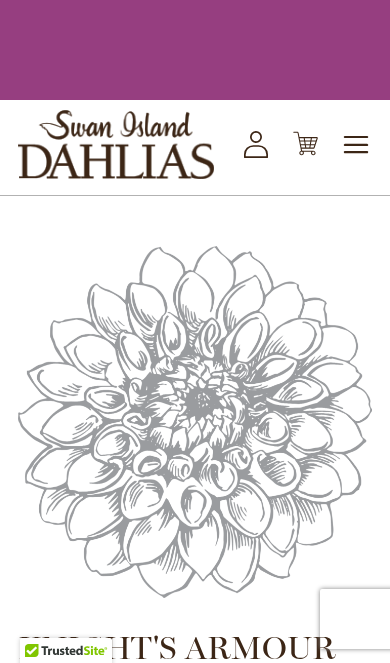 scroll, scrollTop: 0, scrollLeft: 0, axis: both 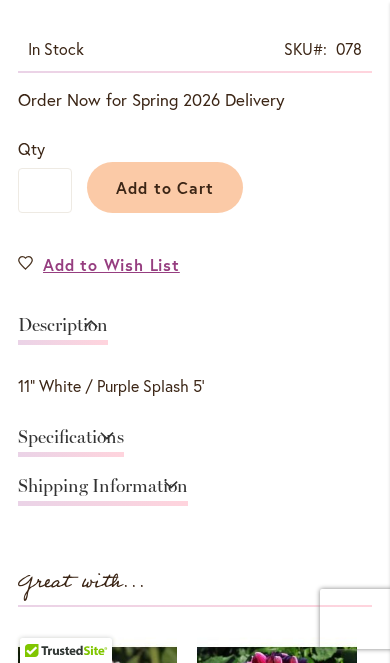 click on "Specifications" at bounding box center (71, 442) 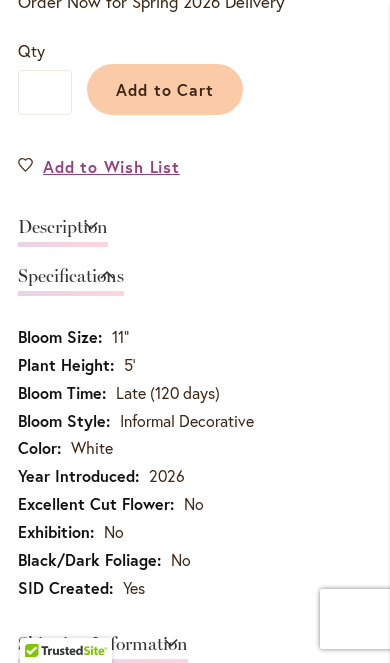 scroll, scrollTop: 895, scrollLeft: 0, axis: vertical 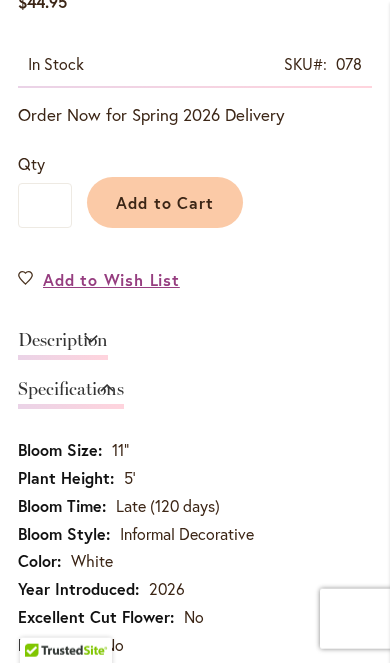 click on "Description" at bounding box center [63, 345] 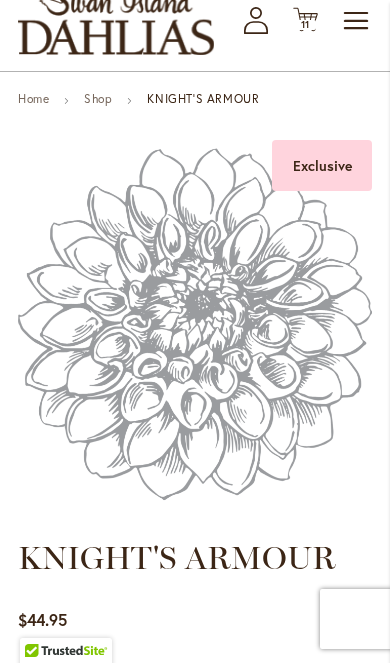 scroll, scrollTop: 0, scrollLeft: 0, axis: both 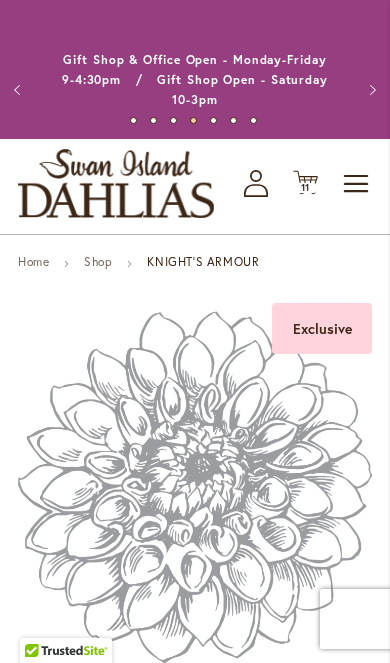click on "Previous" at bounding box center [20, 90] 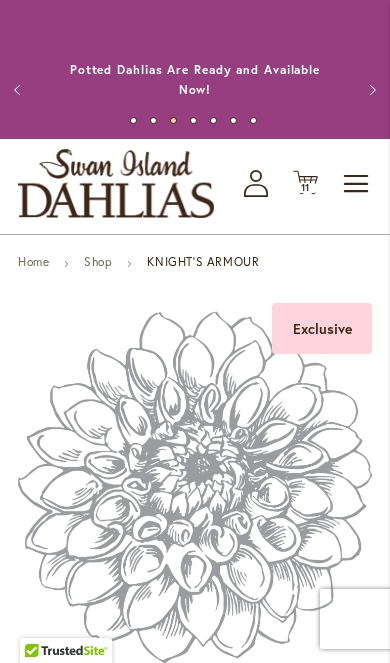 click on "Previous" at bounding box center (20, 90) 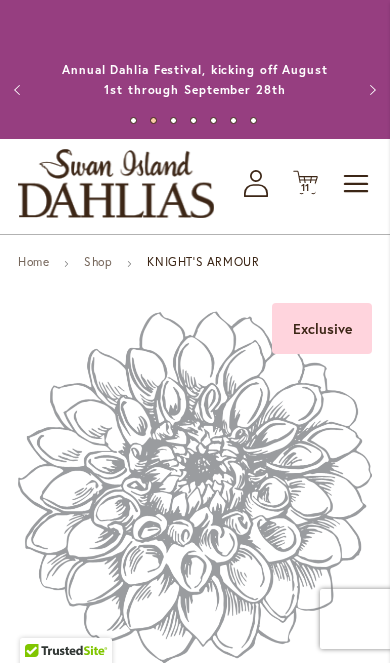 click on "Previous" at bounding box center [20, 90] 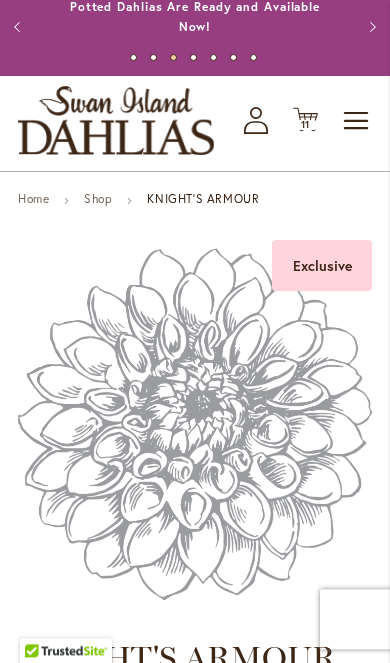scroll, scrollTop: 0, scrollLeft: 0, axis: both 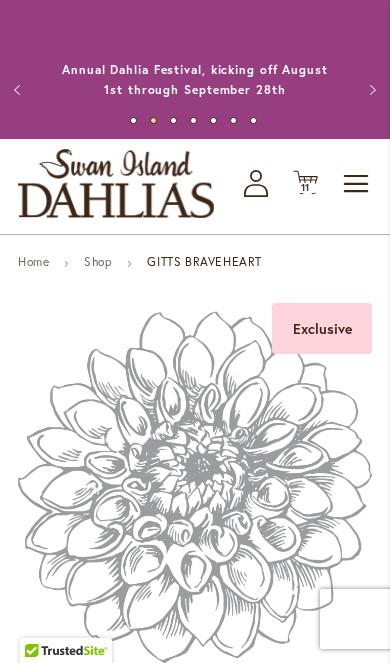 click on "Shop" at bounding box center [98, 261] 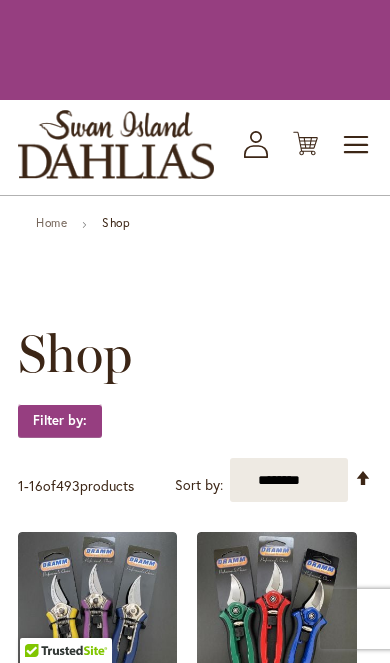 scroll, scrollTop: 0, scrollLeft: 0, axis: both 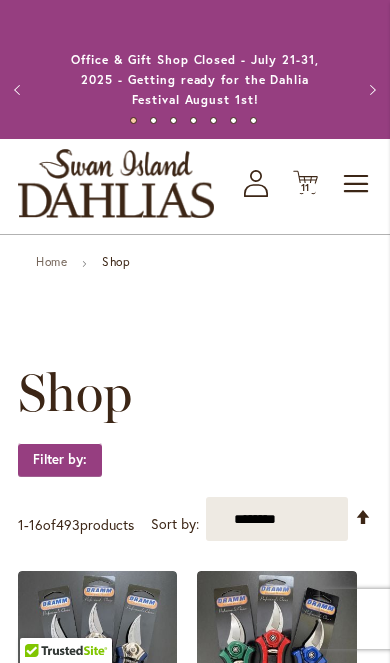 click on "Toggle Nav" at bounding box center [357, 184] 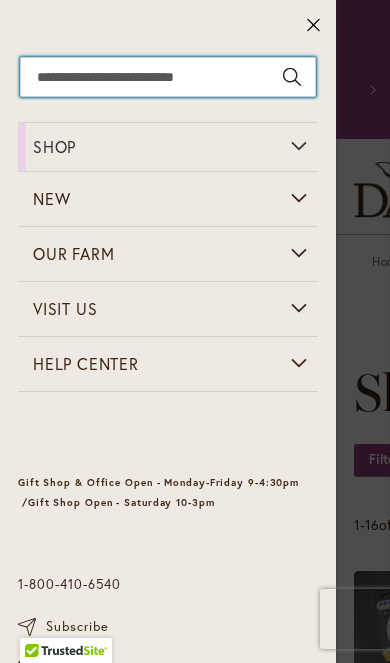click on "Search" at bounding box center [168, 77] 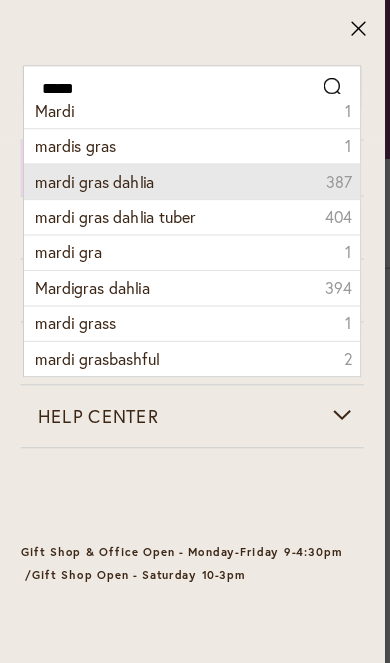 click on "mardi gras dahlia 387" at bounding box center [168, 158] 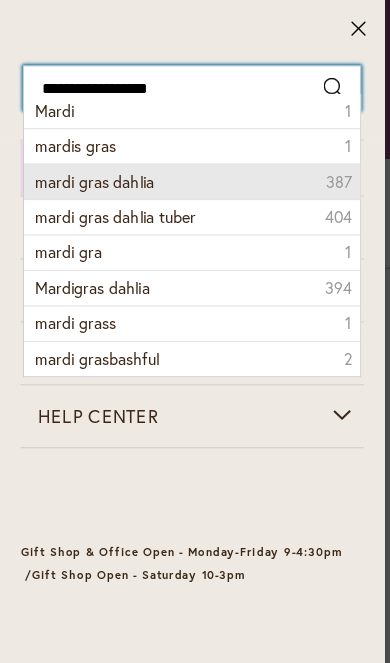 type on "**********" 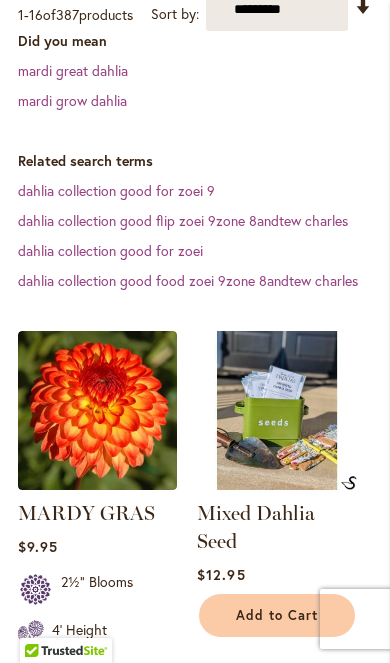 scroll, scrollTop: 636, scrollLeft: 0, axis: vertical 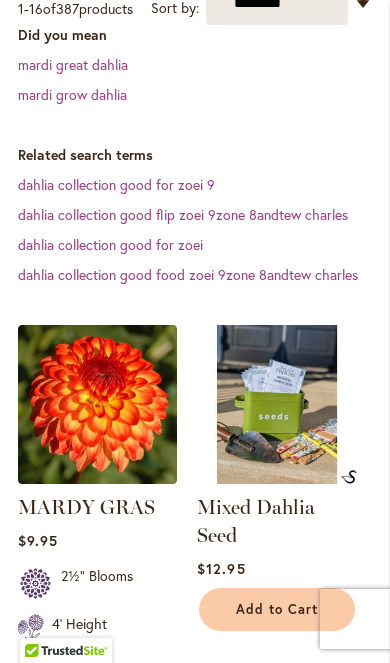 click at bounding box center [97, 404] 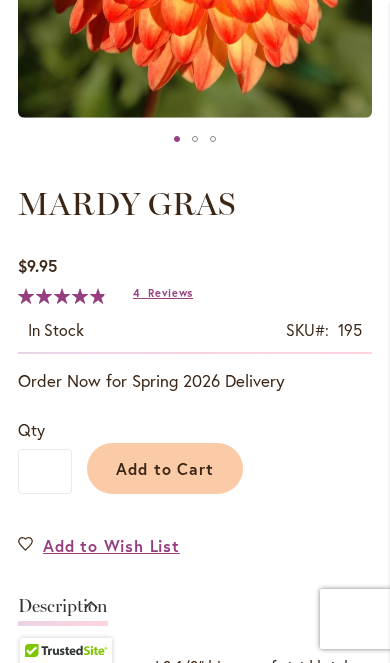 scroll, scrollTop: 554, scrollLeft: 0, axis: vertical 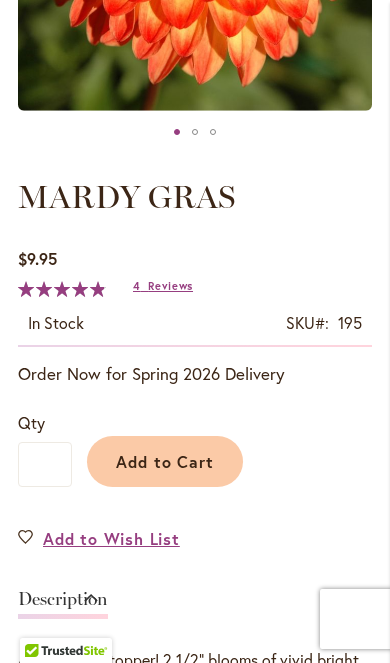 click on "Add to Cart" at bounding box center (165, 461) 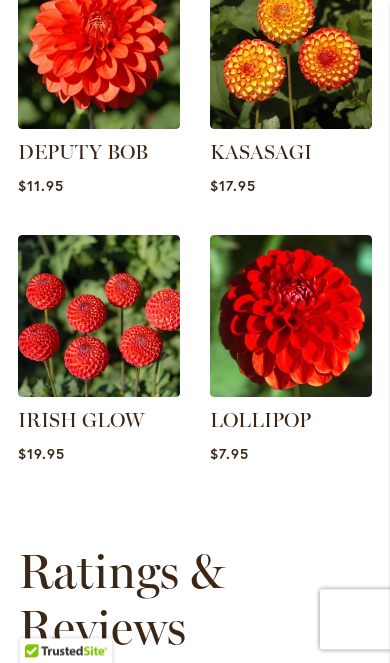 scroll, scrollTop: 2171, scrollLeft: 0, axis: vertical 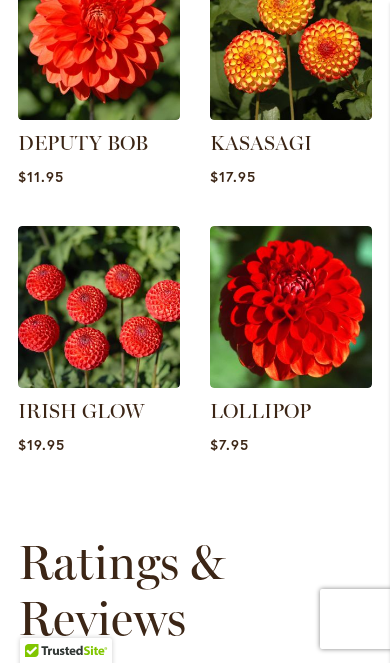 click at bounding box center [99, 307] 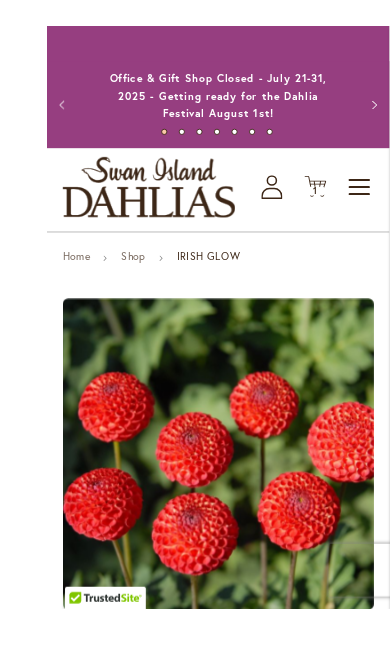 scroll, scrollTop: 92, scrollLeft: 0, axis: vertical 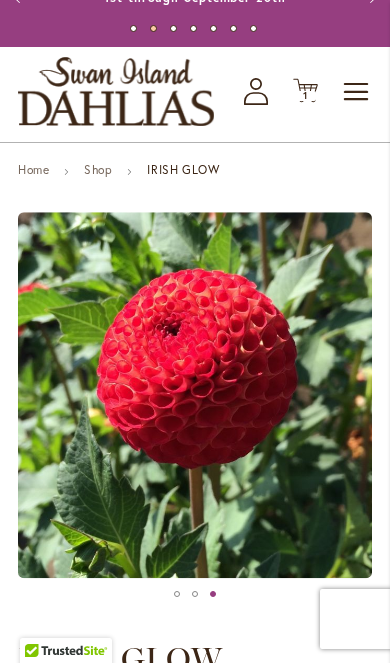 click at bounding box center [551, 394] 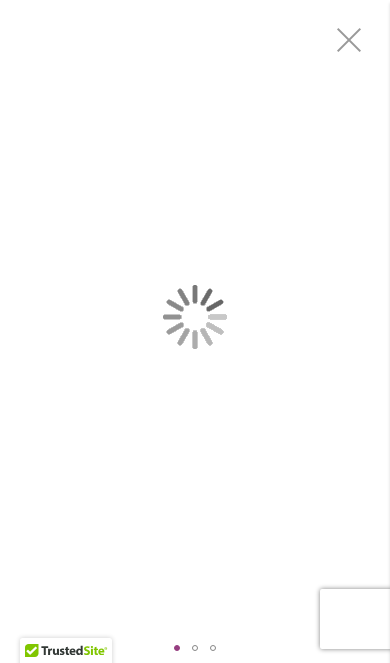 scroll, scrollTop: 0, scrollLeft: 0, axis: both 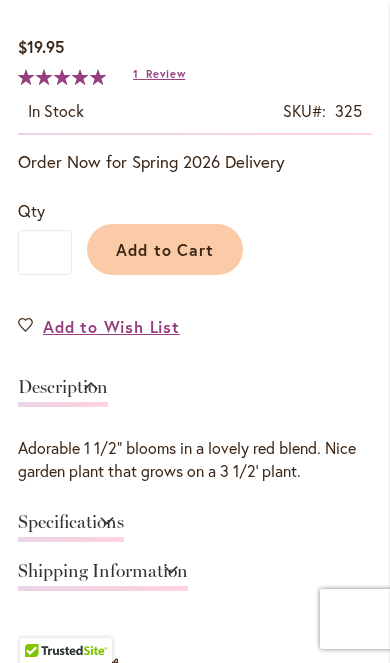click on "Specifications" at bounding box center [71, 527] 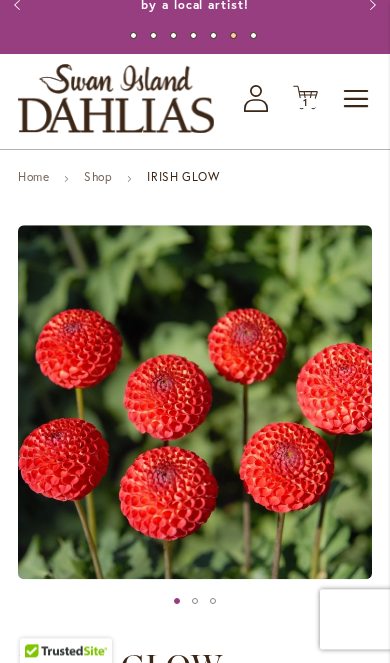 scroll, scrollTop: 0, scrollLeft: 0, axis: both 